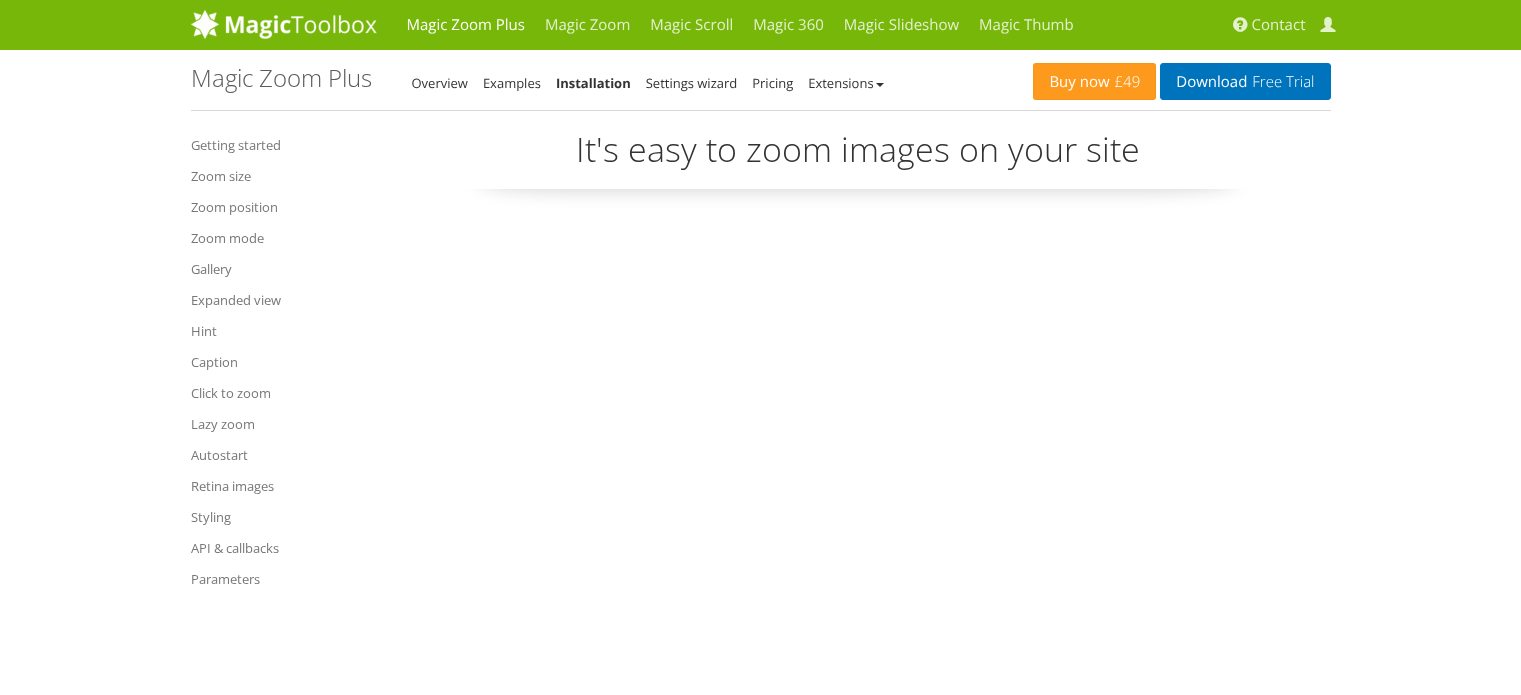 scroll, scrollTop: 0, scrollLeft: 0, axis: both 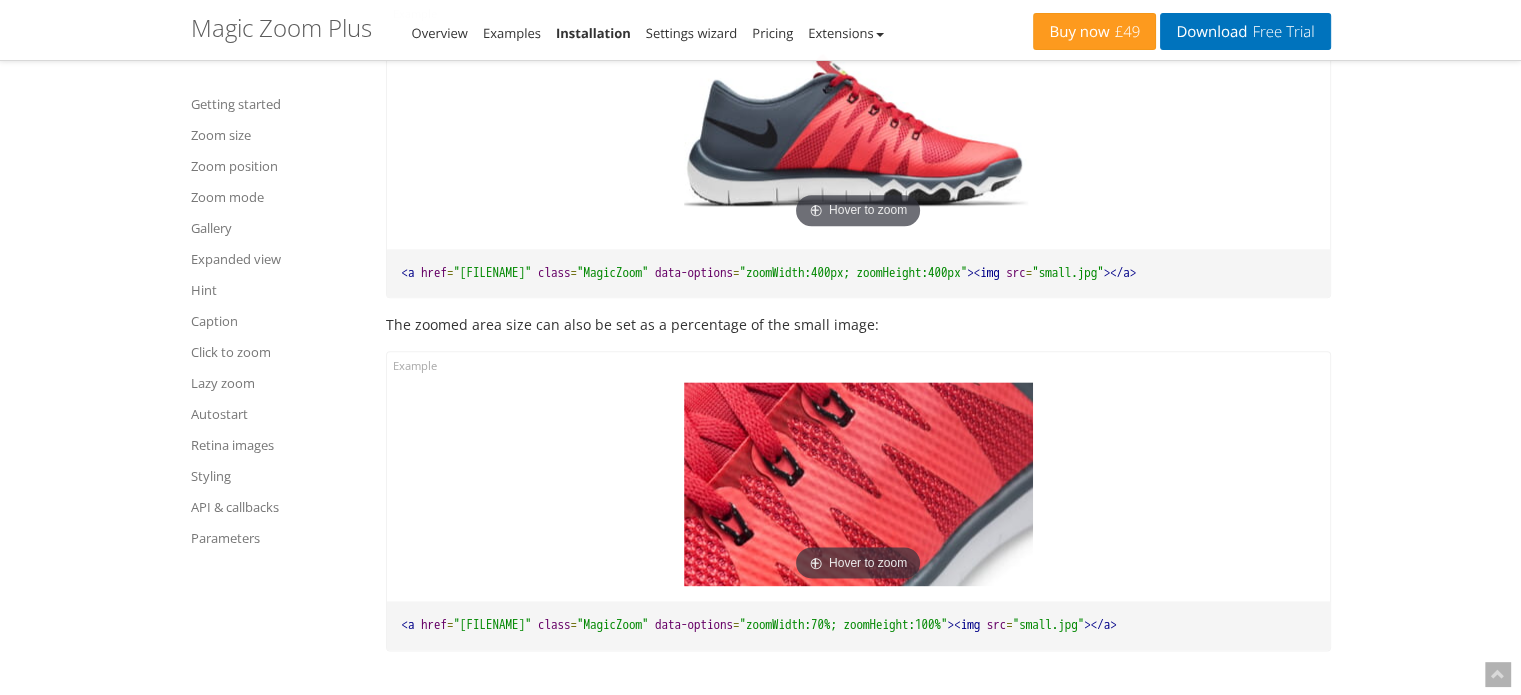 drag, startPoint x: 1397, startPoint y: 334, endPoint x: 1459, endPoint y: 369, distance: 71.19691 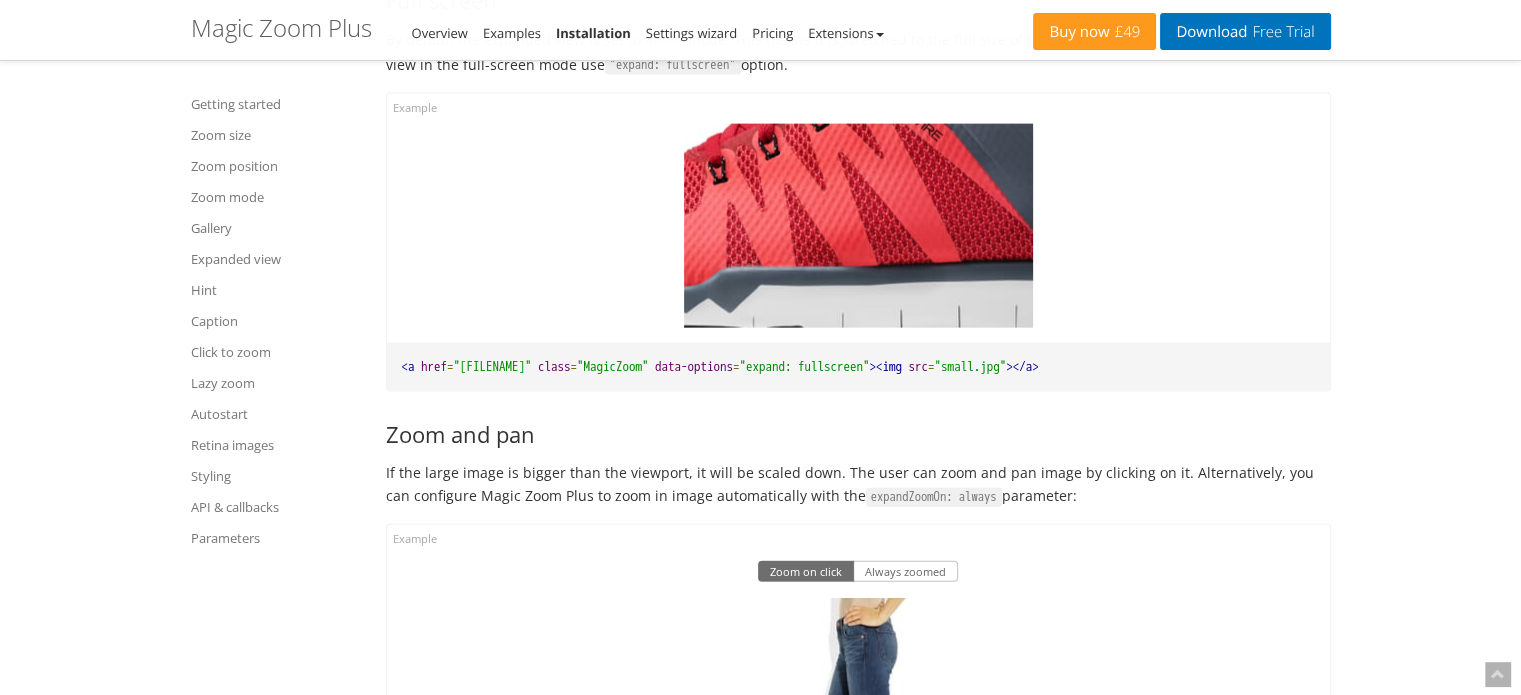 scroll, scrollTop: 11933, scrollLeft: 0, axis: vertical 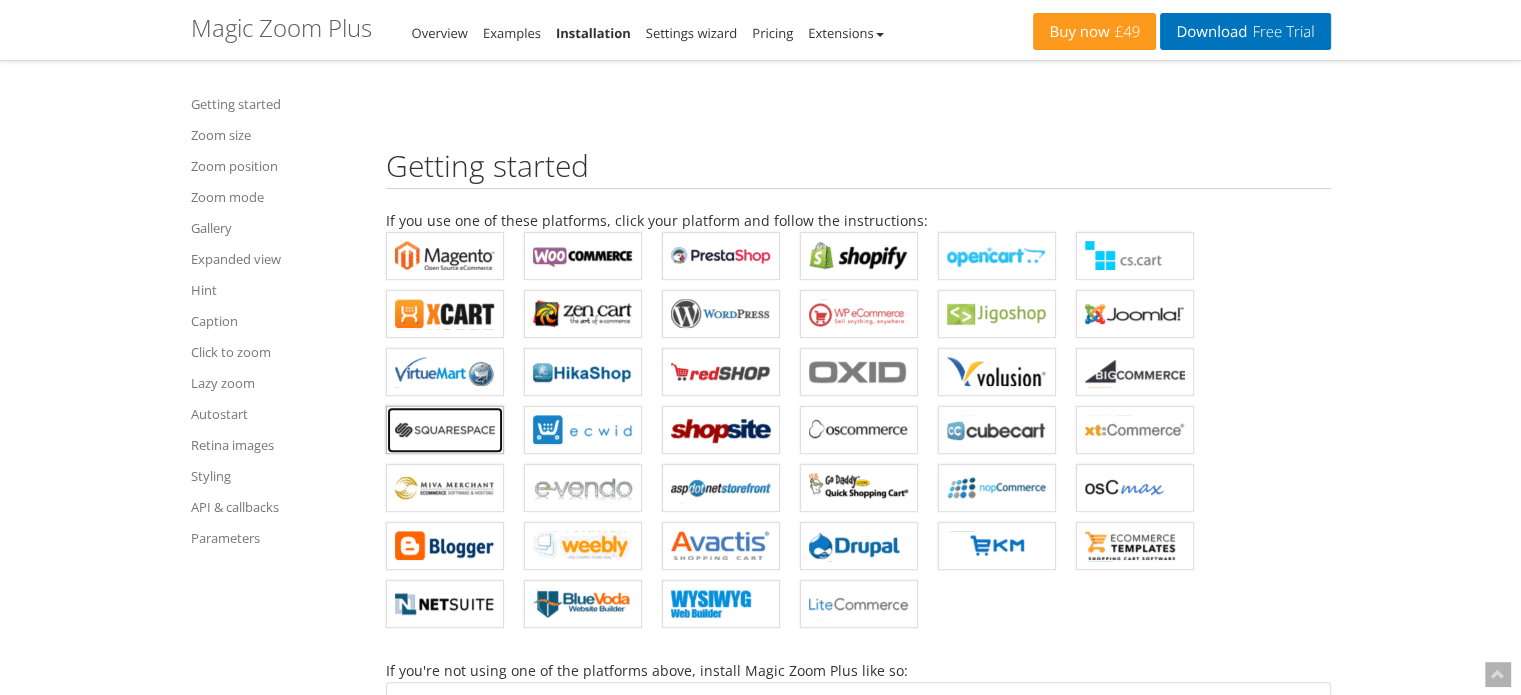 click on "Magic Zoom Plus for Squarespace" at bounding box center (445, 430) 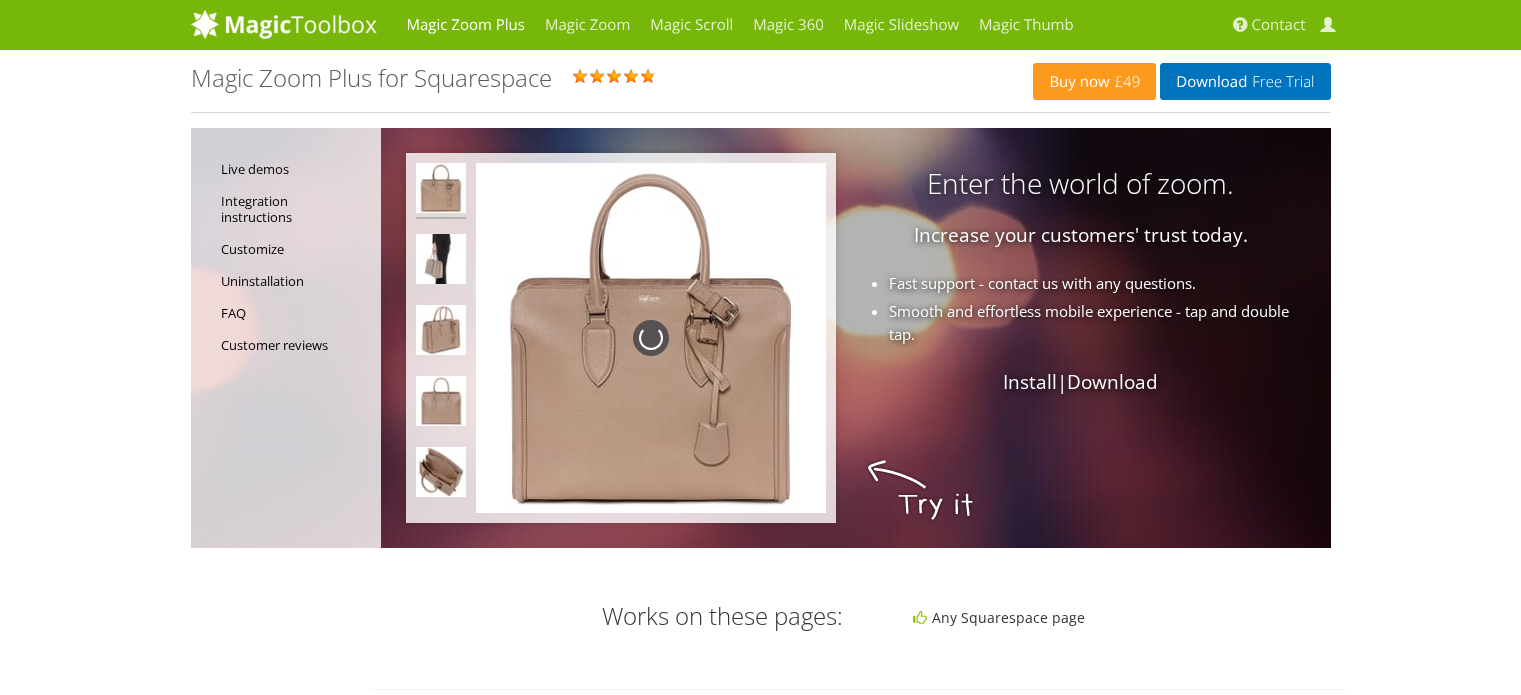 scroll, scrollTop: 0, scrollLeft: 0, axis: both 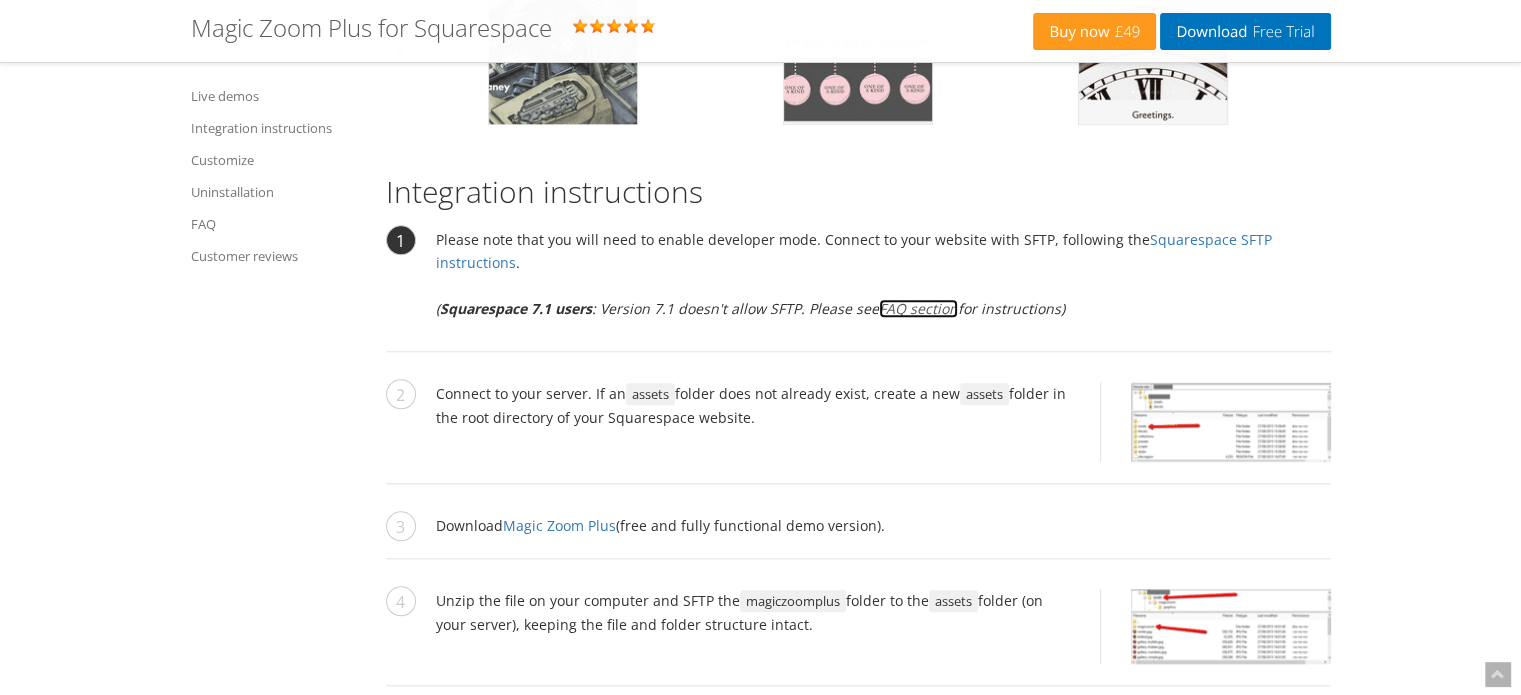 click on "FAQ section" at bounding box center (918, 308) 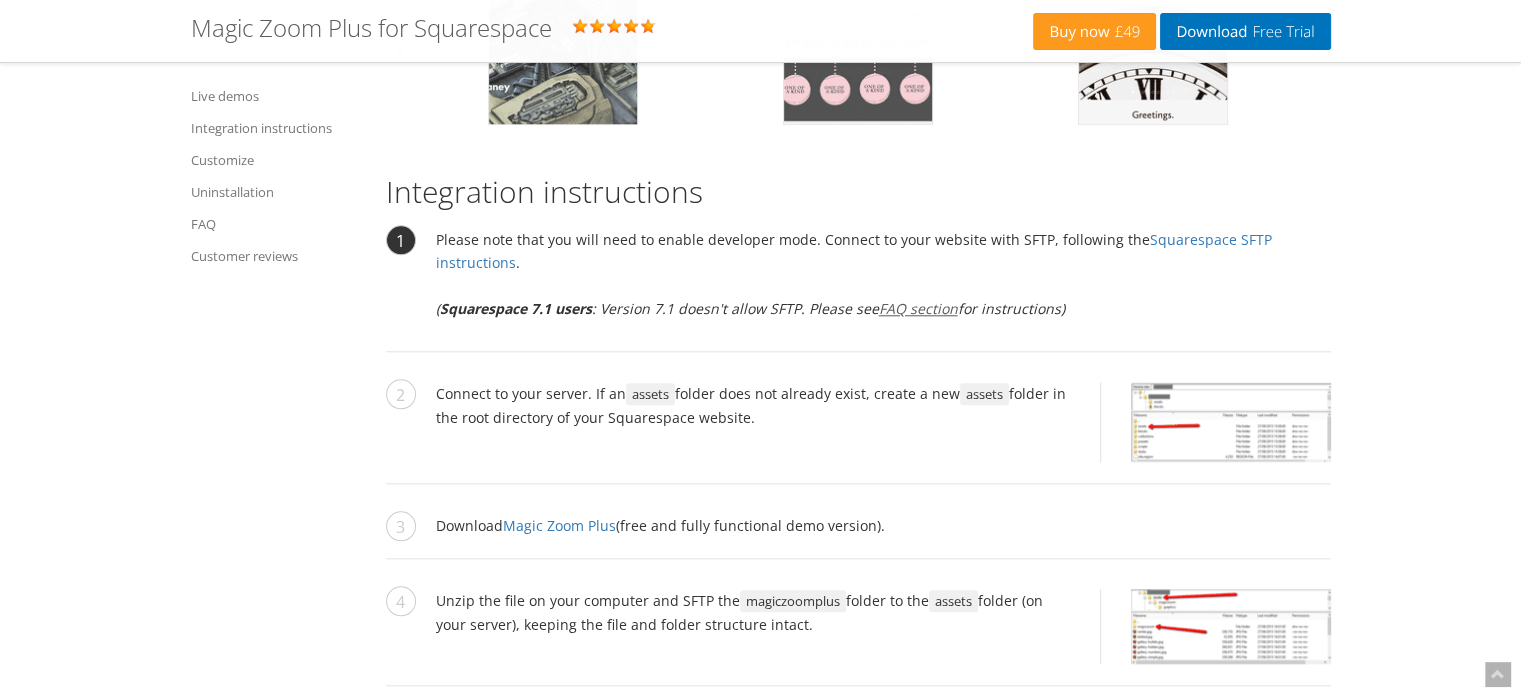 scroll, scrollTop: 4511, scrollLeft: 0, axis: vertical 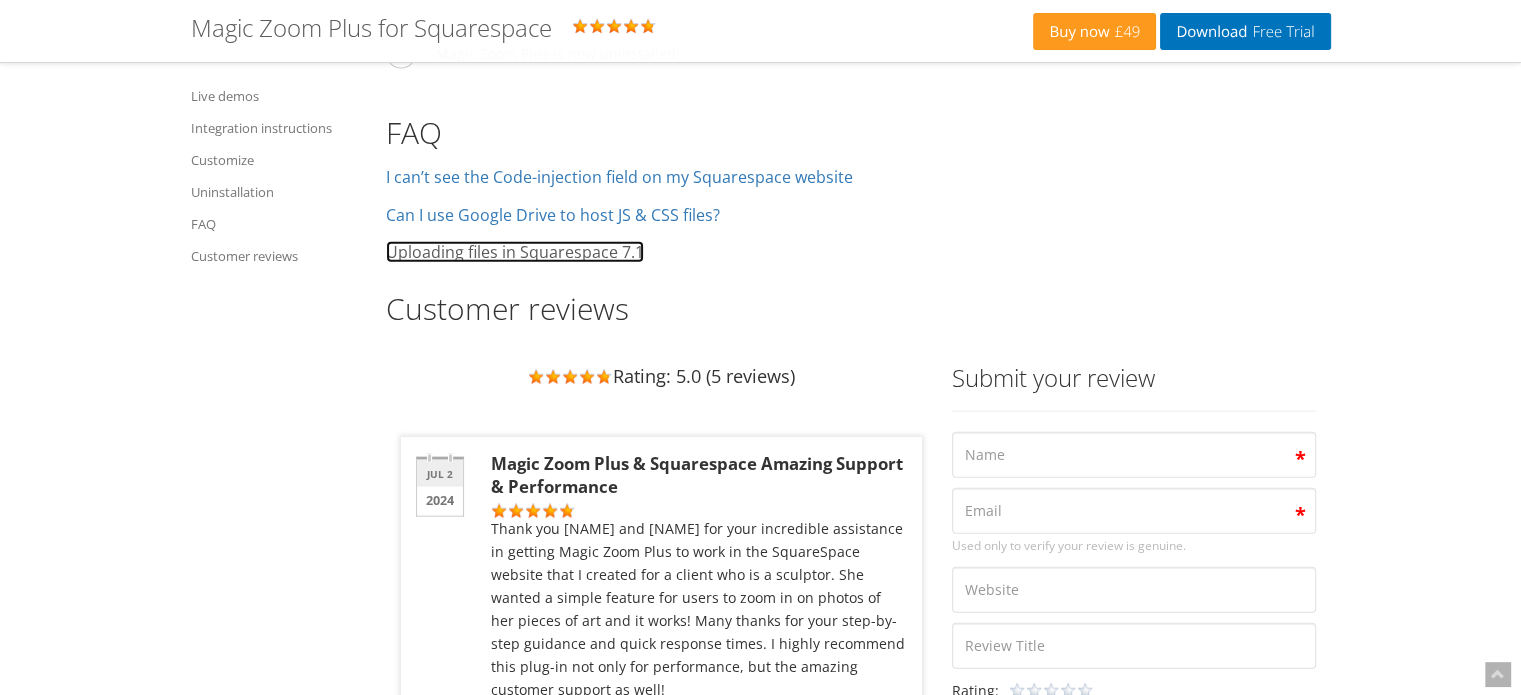 click on "Uploading files in Squarespace 7.1" at bounding box center (619, 177) 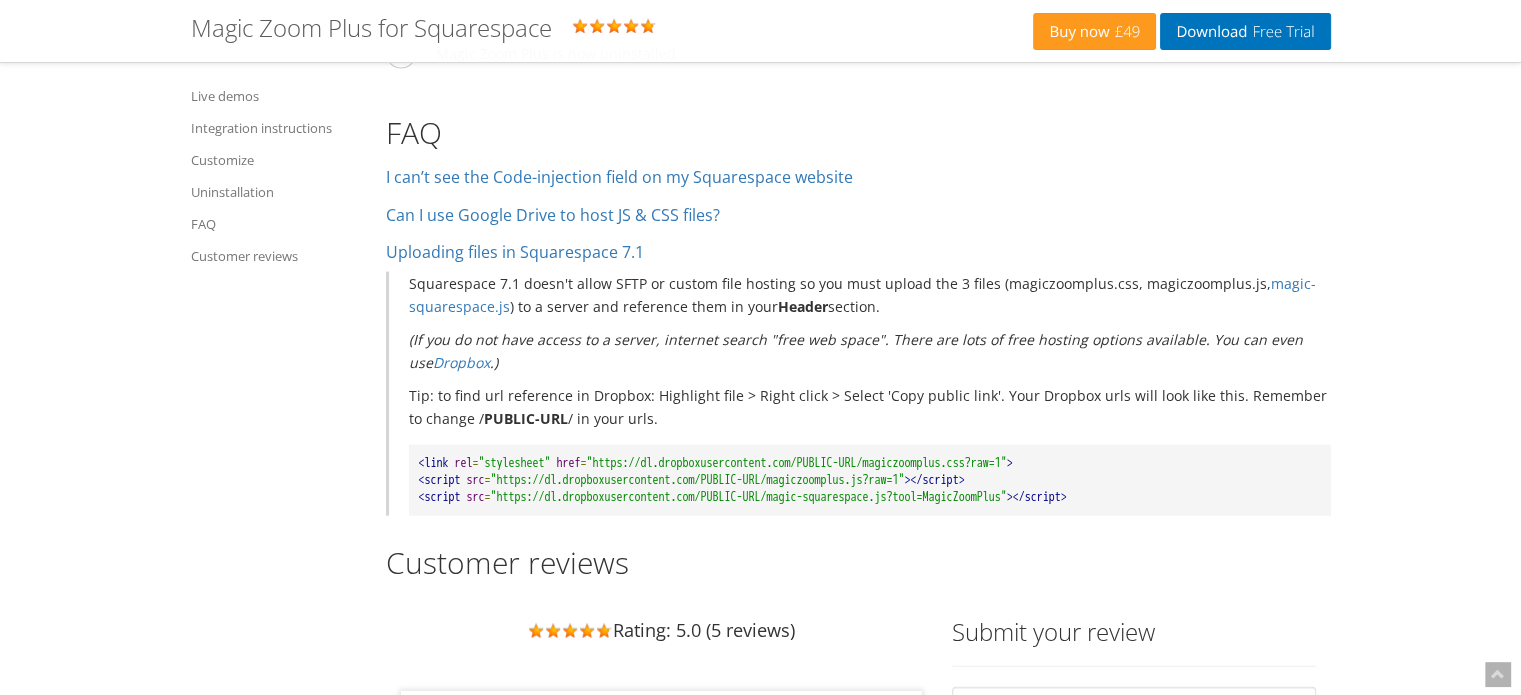 drag, startPoint x: 264, startPoint y: 378, endPoint x: 215, endPoint y: 411, distance: 59.07622 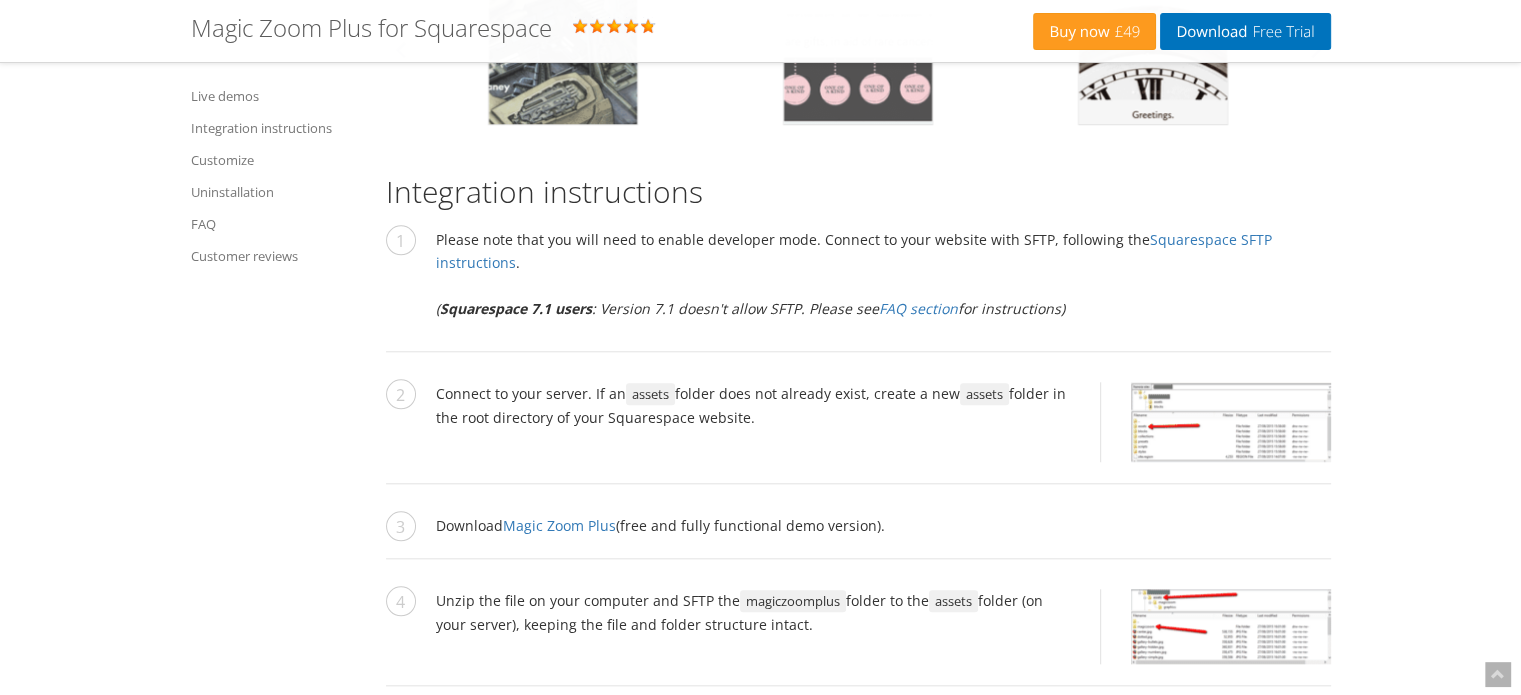 drag, startPoint x: 1402, startPoint y: 189, endPoint x: 1488, endPoint y: 285, distance: 128.88754 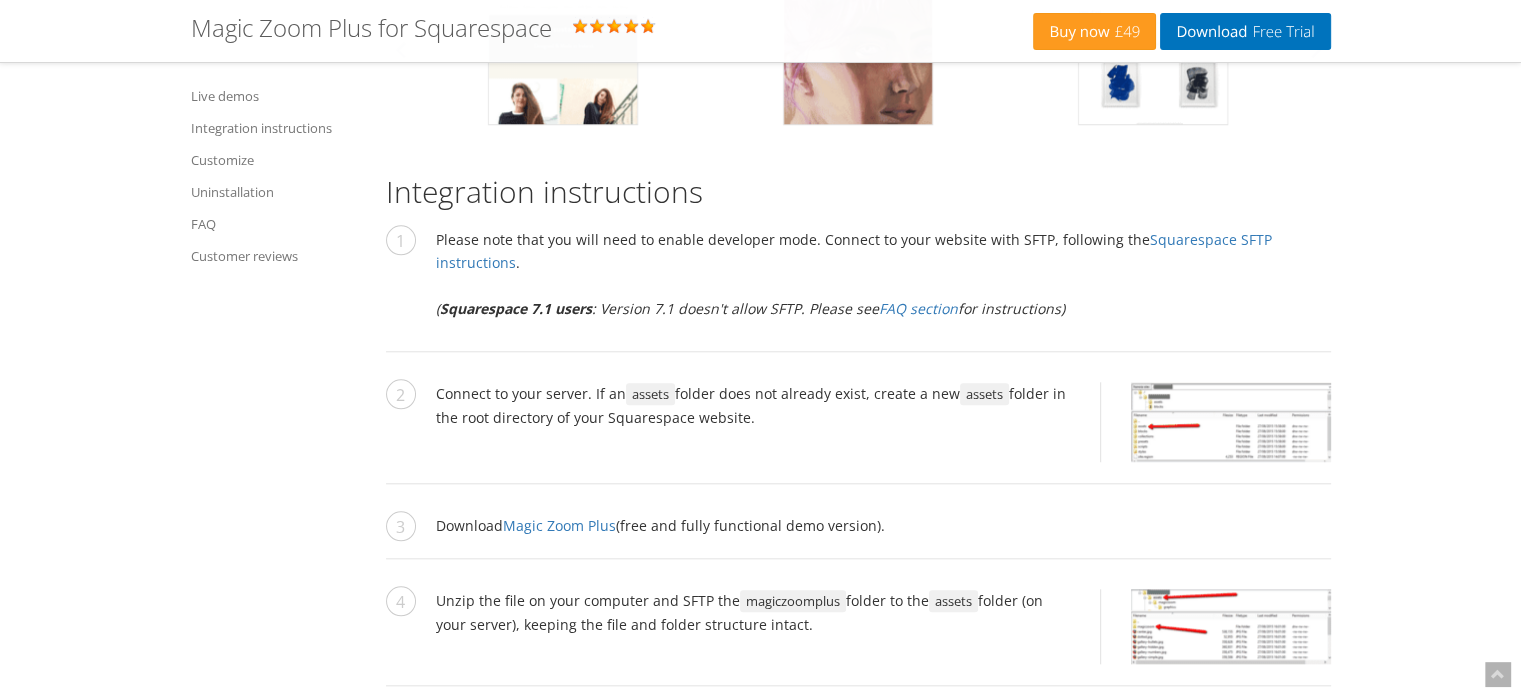scroll, scrollTop: 1935, scrollLeft: 0, axis: vertical 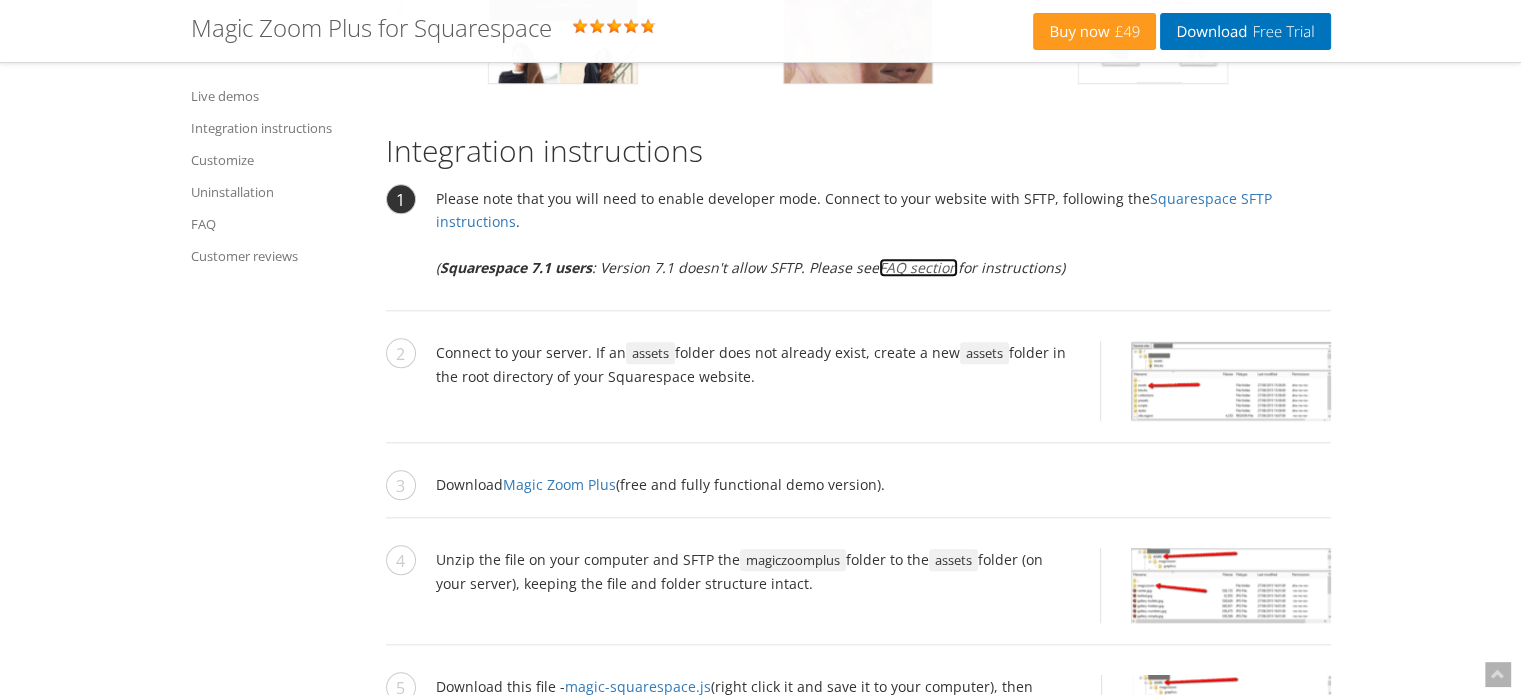 click on "FAQ section" at bounding box center (918, 267) 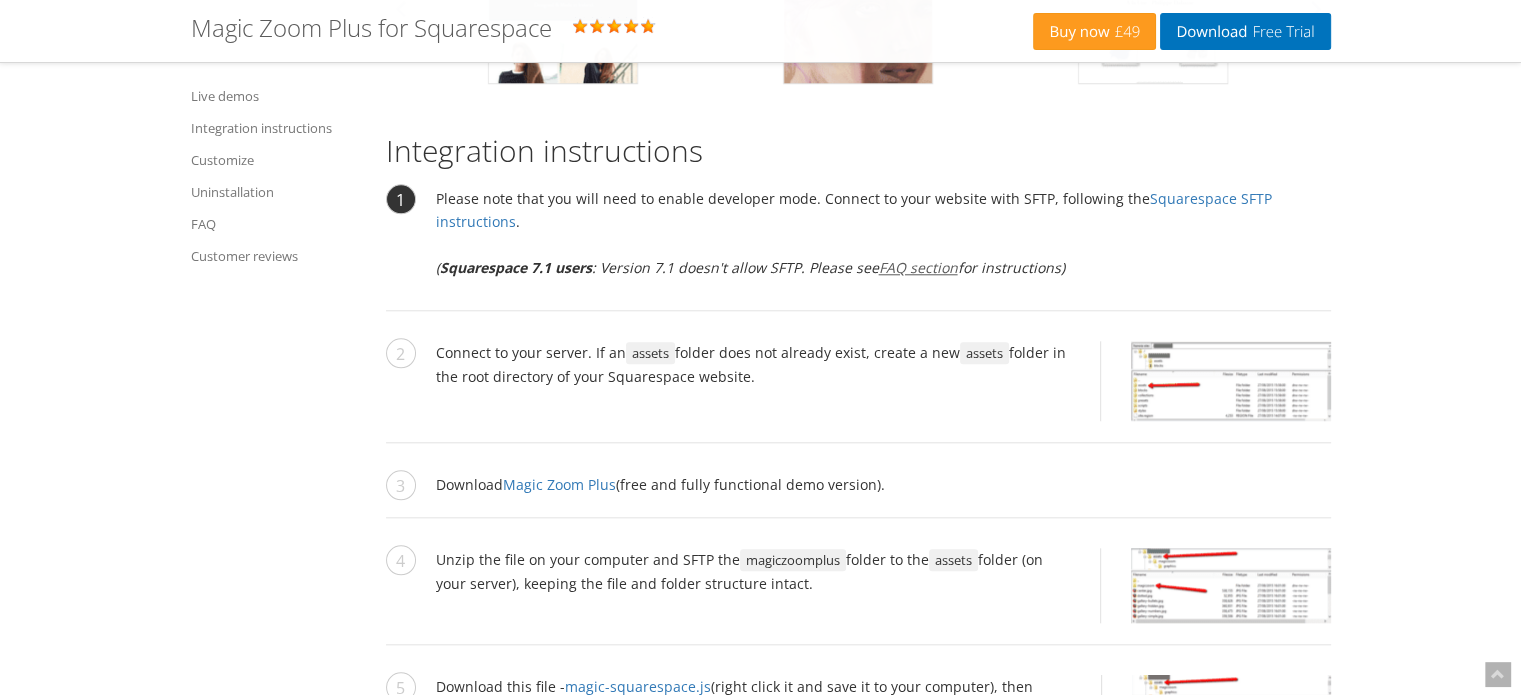 scroll, scrollTop: 4511, scrollLeft: 0, axis: vertical 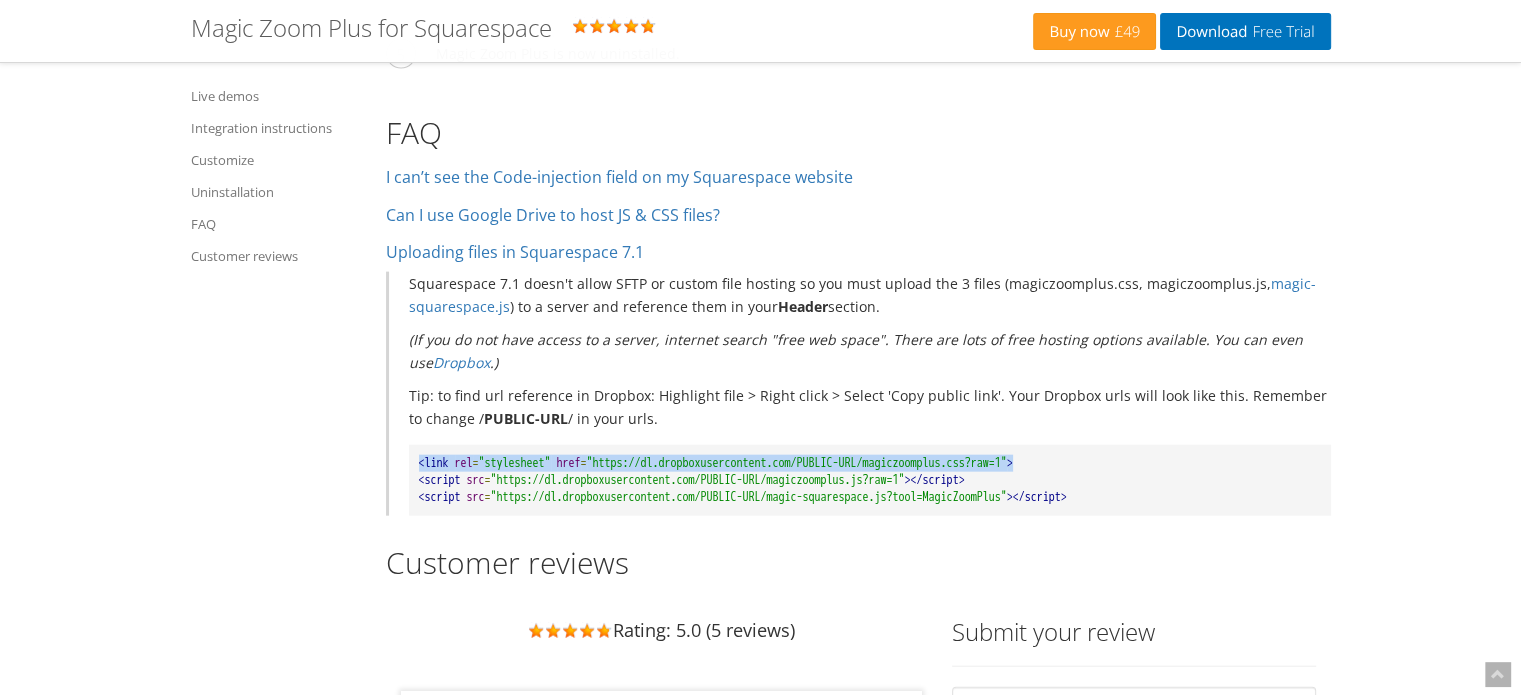 drag, startPoint x: 419, startPoint y: 436, endPoint x: 1093, endPoint y: 441, distance: 674.01855 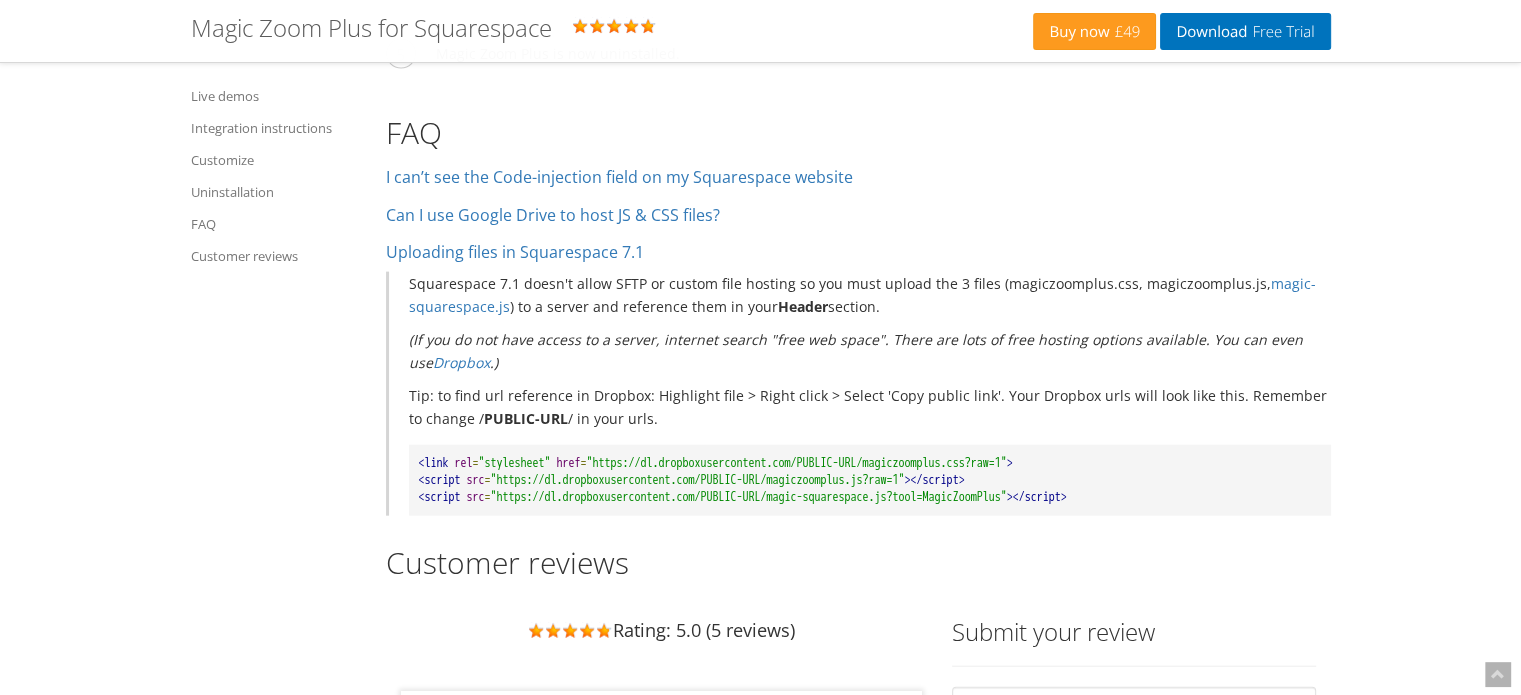 drag, startPoint x: 906, startPoint y: 440, endPoint x: 785, endPoint y: 451, distance: 121.49897 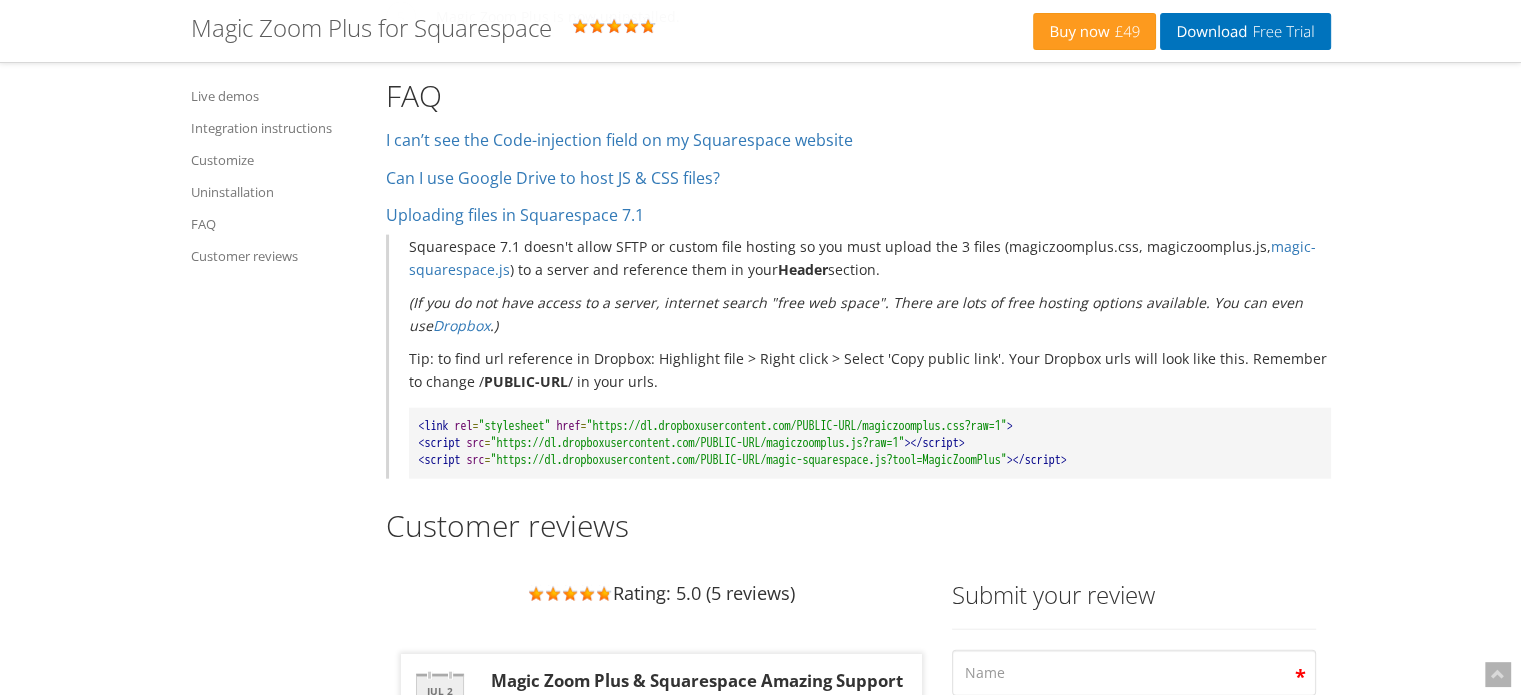 scroll, scrollTop: 4380, scrollLeft: 0, axis: vertical 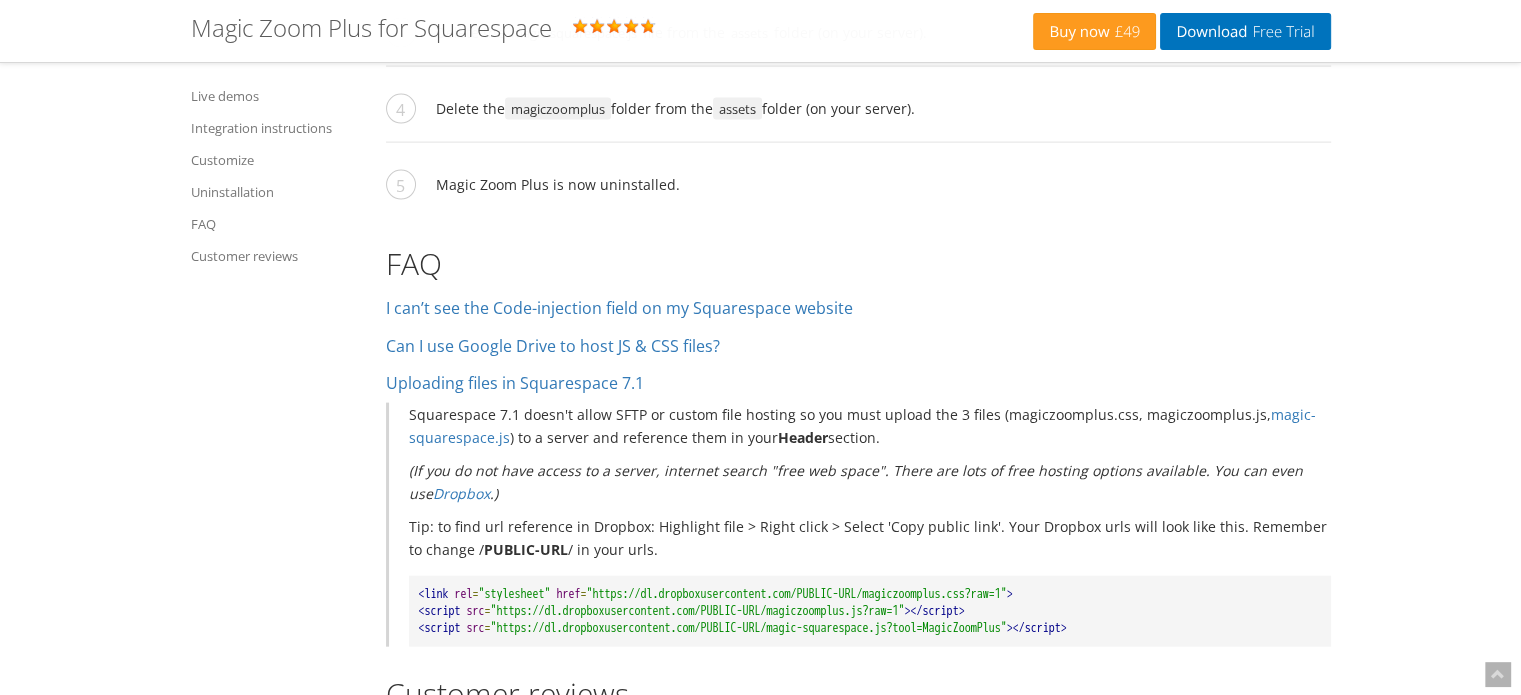 click on "Works on these pages: Any Squarespace page    All latest versions   Rating: 5.0 ( 5 reviews ) The greatest image zoom of all is now available for Squarespace! We are big fans of Squarespace. It's excellent for creating professional looking websites without writing a single line of code. But nothing is perfect and even Squarespace lacks a great image zoom tool. We have the solution - this gorgeous image zoom addon for Squarespace shows beautiful big images by zooming into images on hover. It also enlarges images on click - something you MUST see to believe. It's a real "wow" factor for visitors who want to see your images in much higher quality. This SquareSpace image zoom, works with or without jQuery, so it works perfectly on any Squarespace theme. With special refinements for mobile devices, you get a great experience on iPhones, iPads and other mobile screens. Excite your visitors, build confidence and enjoy a more successful Squarespace site. contact our team  if you need help.) Features you'll love... ." at bounding box center [761, -316] 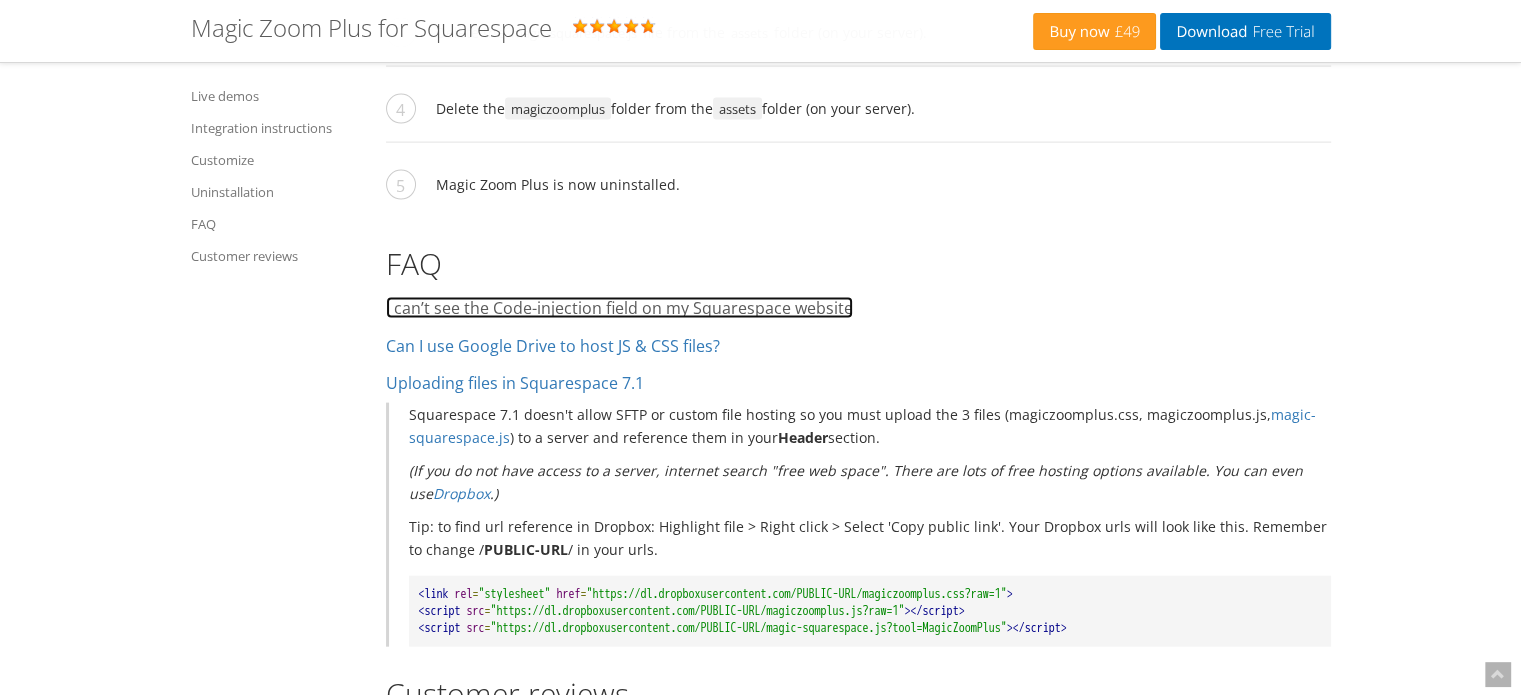 click on "I can’t see the Code-injection field on my Squarespace website" at bounding box center (619, 308) 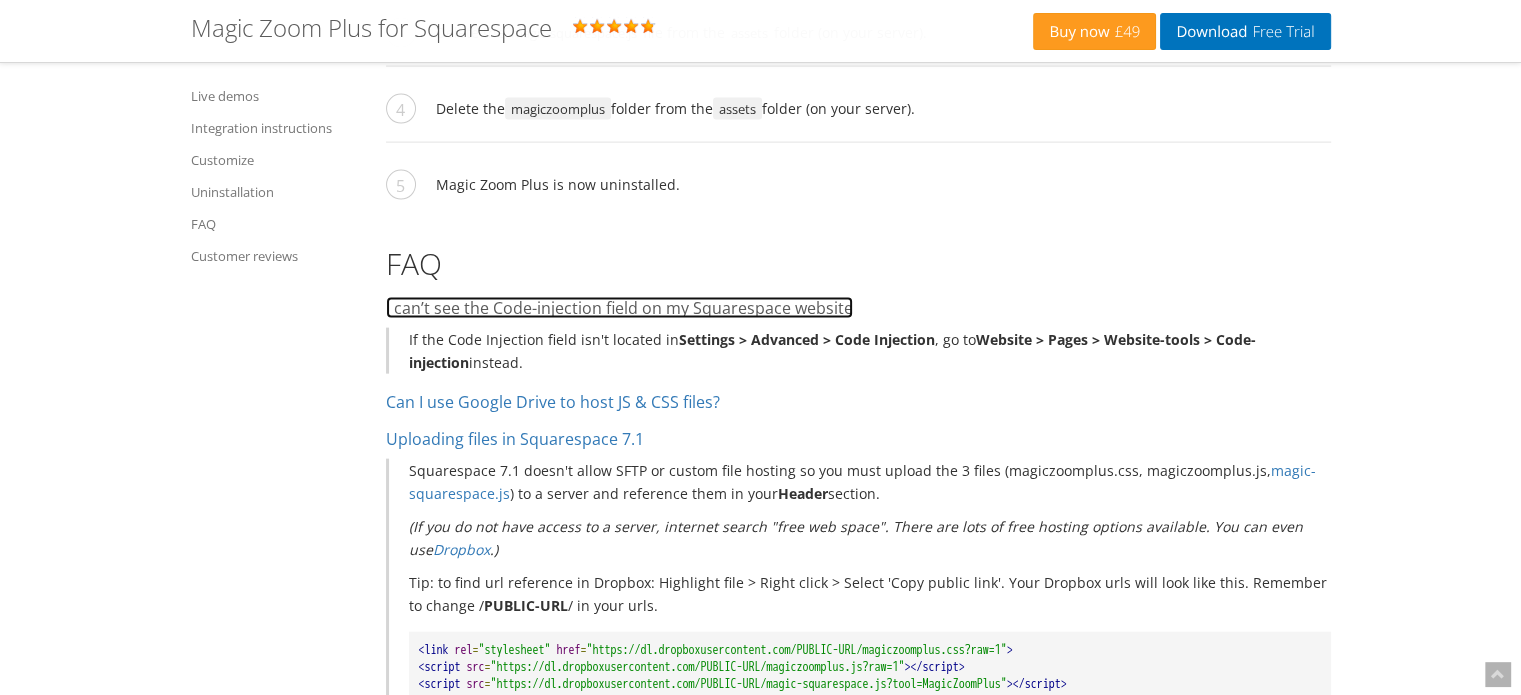 click on "I can’t see the Code-injection field on my Squarespace website" at bounding box center (619, 308) 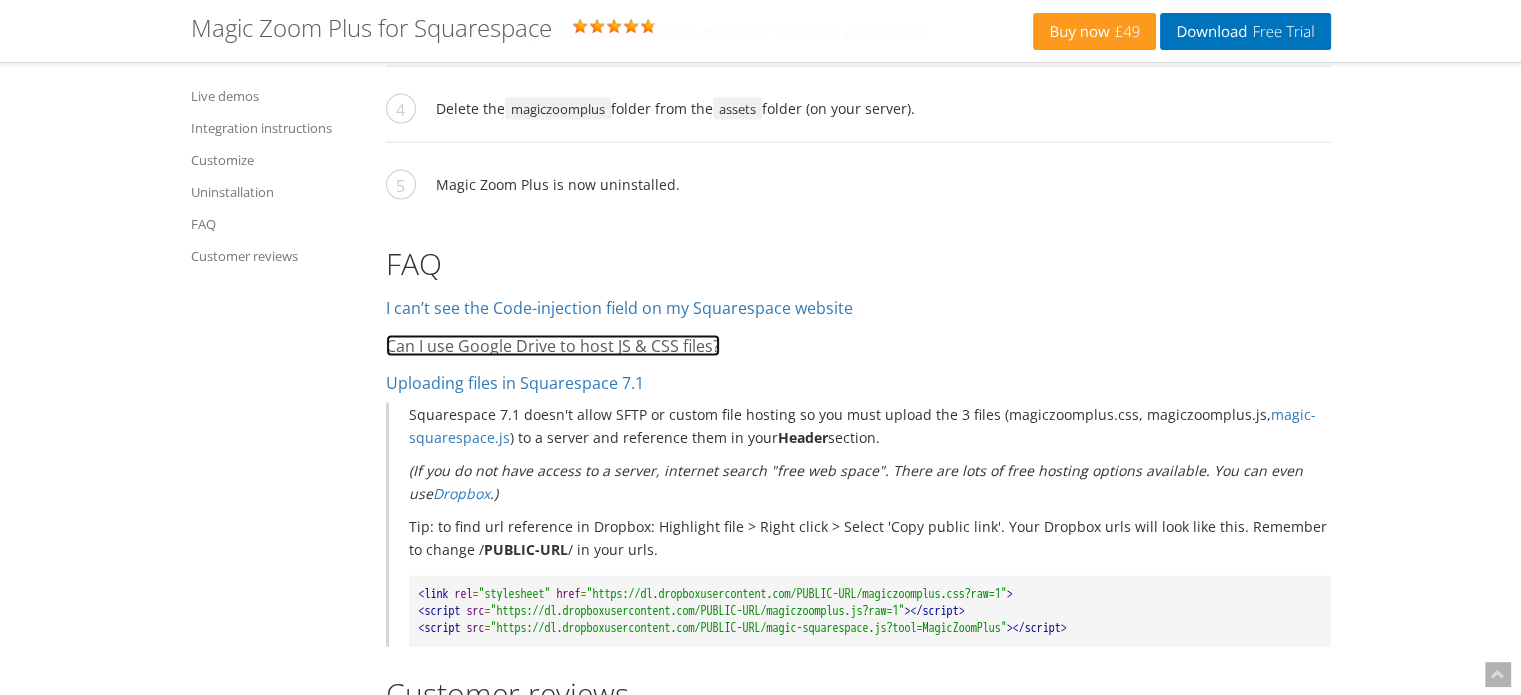 click on "Can I use Google Drive to host JS & CSS files?" at bounding box center [619, 308] 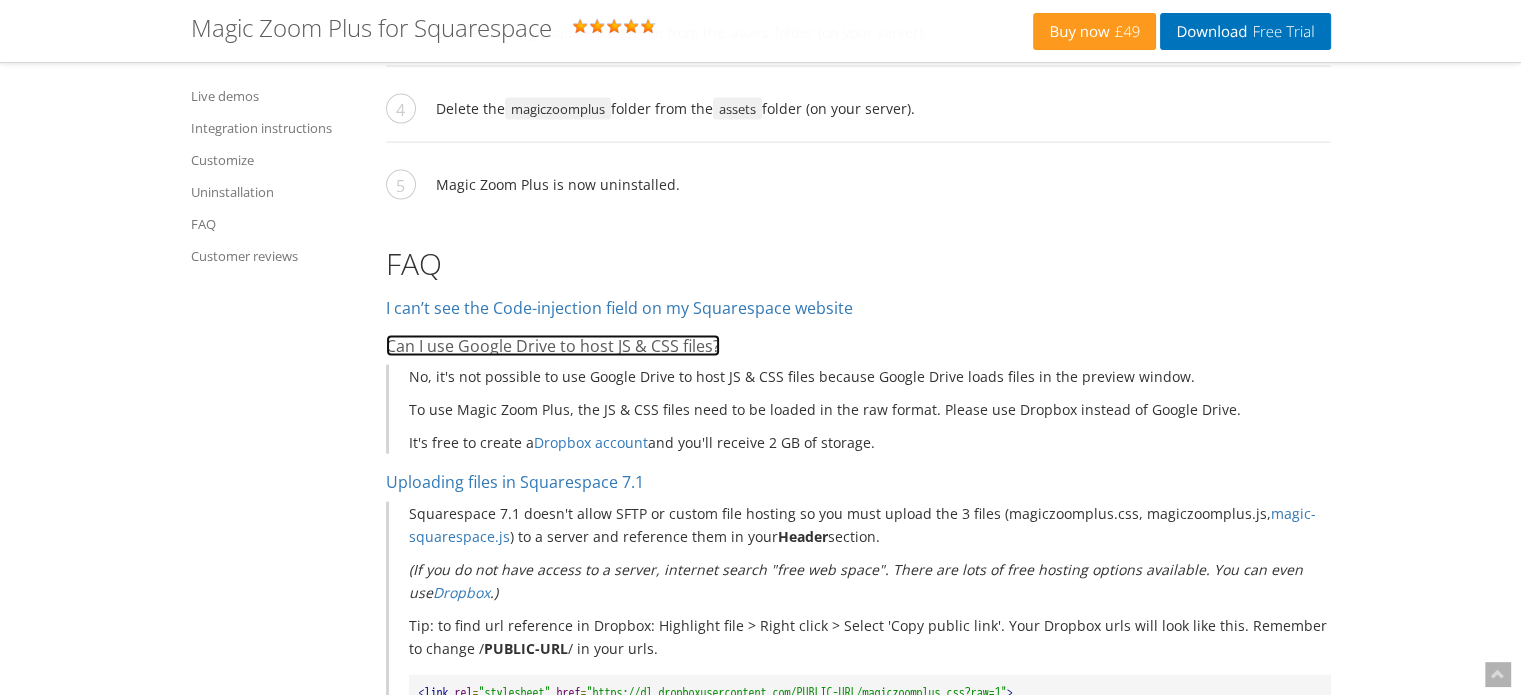 click on "Can I use Google Drive to host JS & CSS files?" at bounding box center [619, 308] 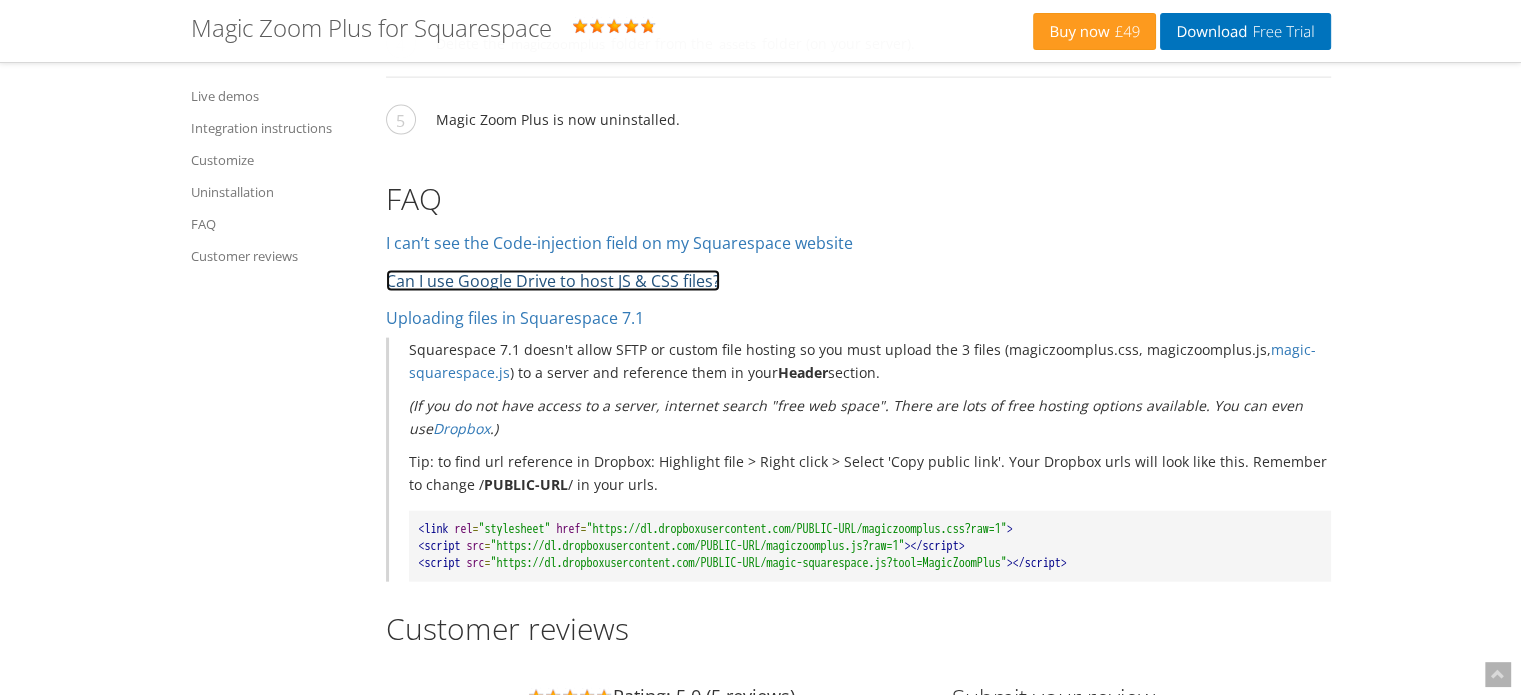 scroll, scrollTop: 4446, scrollLeft: 0, axis: vertical 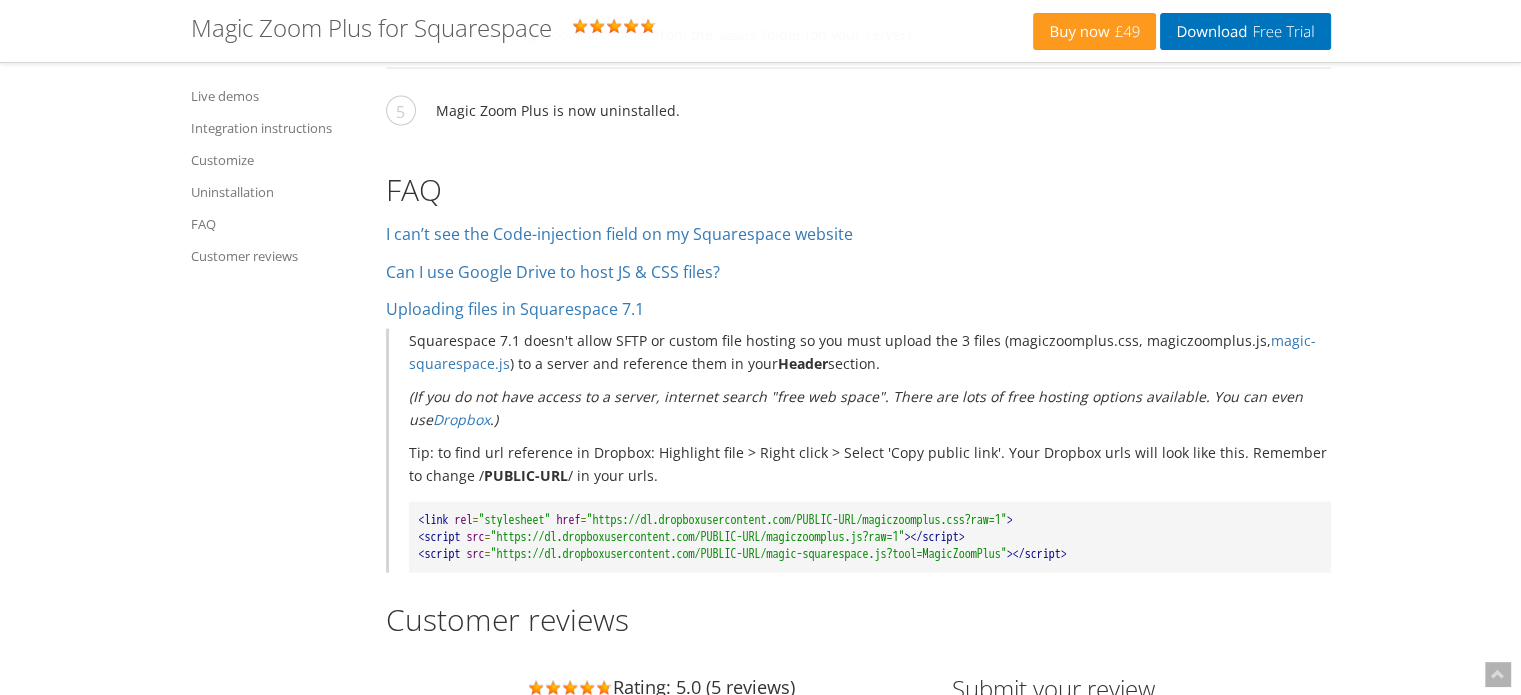 drag, startPoint x: 1419, startPoint y: 229, endPoint x: 1425, endPoint y: 211, distance: 18.973665 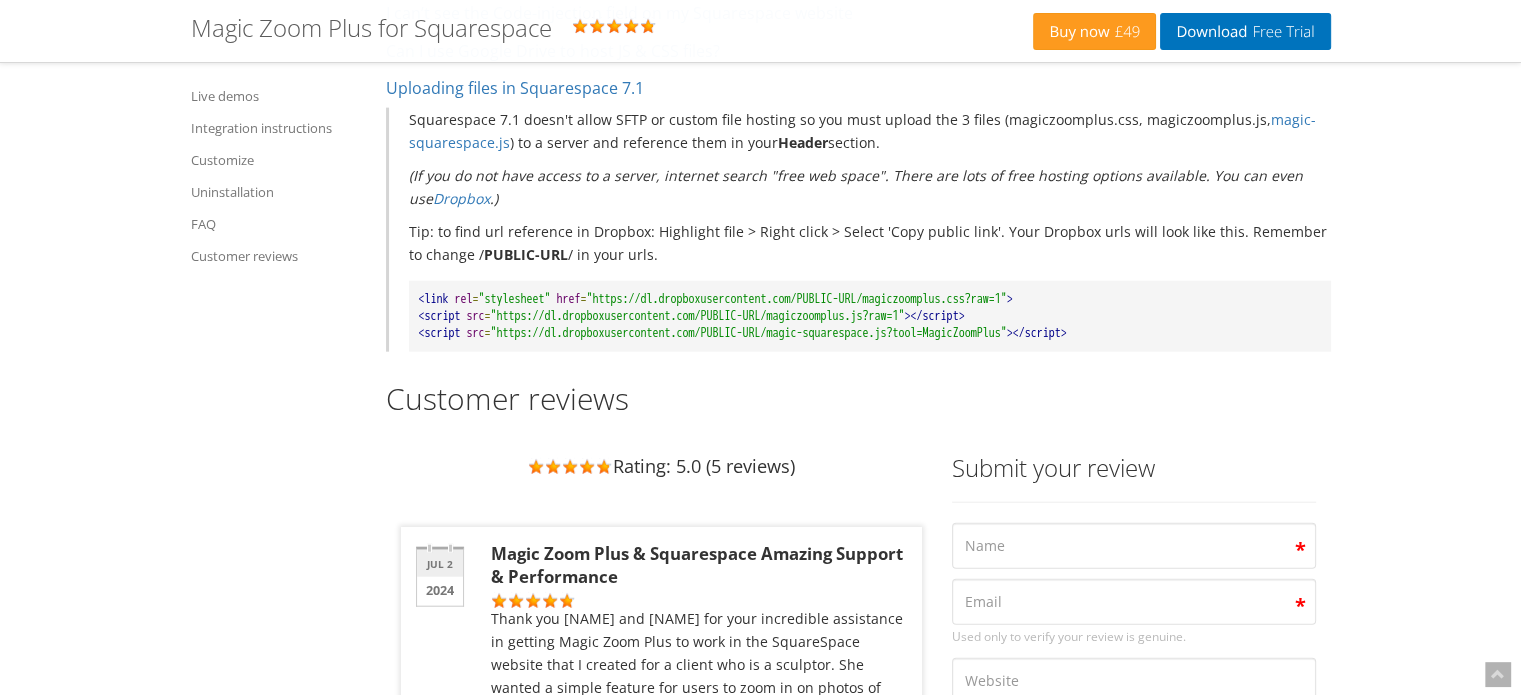 scroll, scrollTop: 4580, scrollLeft: 0, axis: vertical 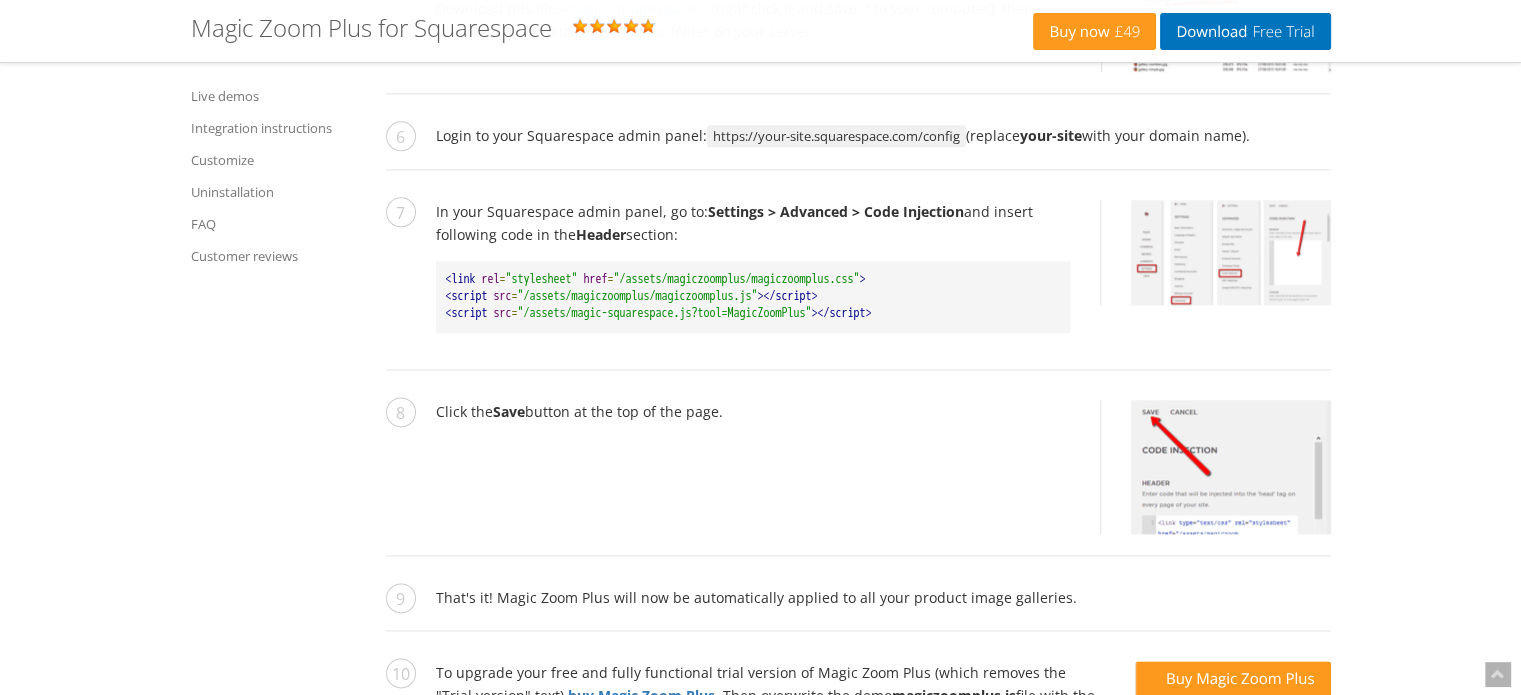 drag, startPoint x: 234, startPoint y: 341, endPoint x: 120, endPoint y: 414, distance: 135.36986 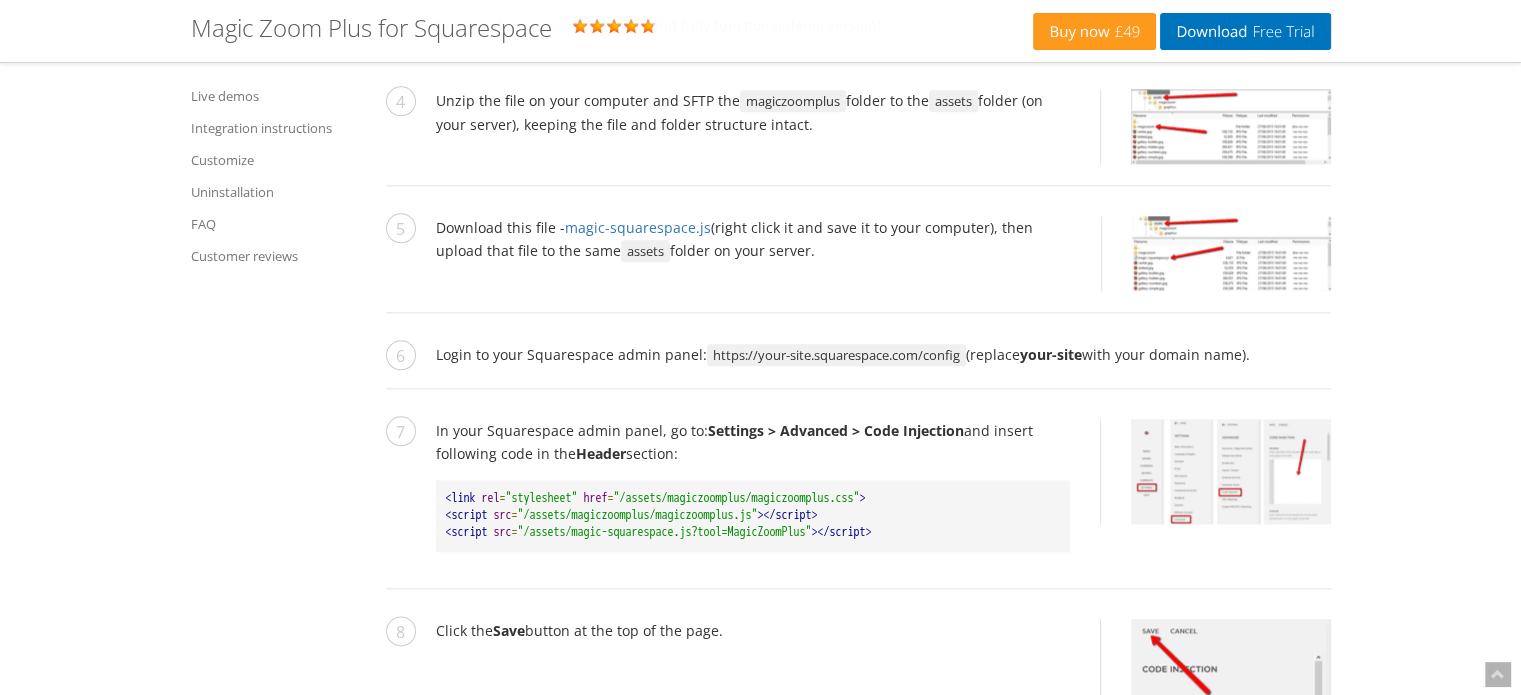 scroll, scrollTop: 2413, scrollLeft: 0, axis: vertical 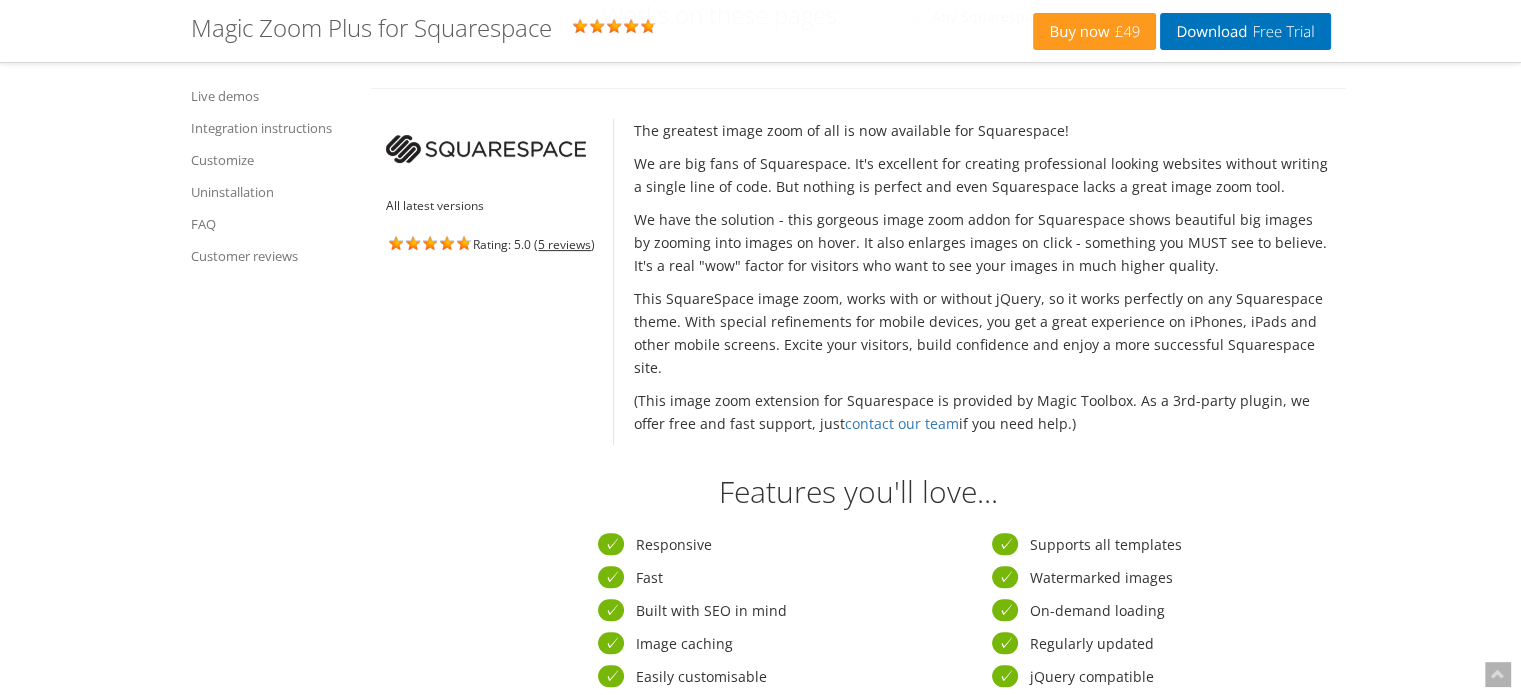 drag, startPoint x: 1432, startPoint y: 228, endPoint x: 1491, endPoint y: 336, distance: 123.065025 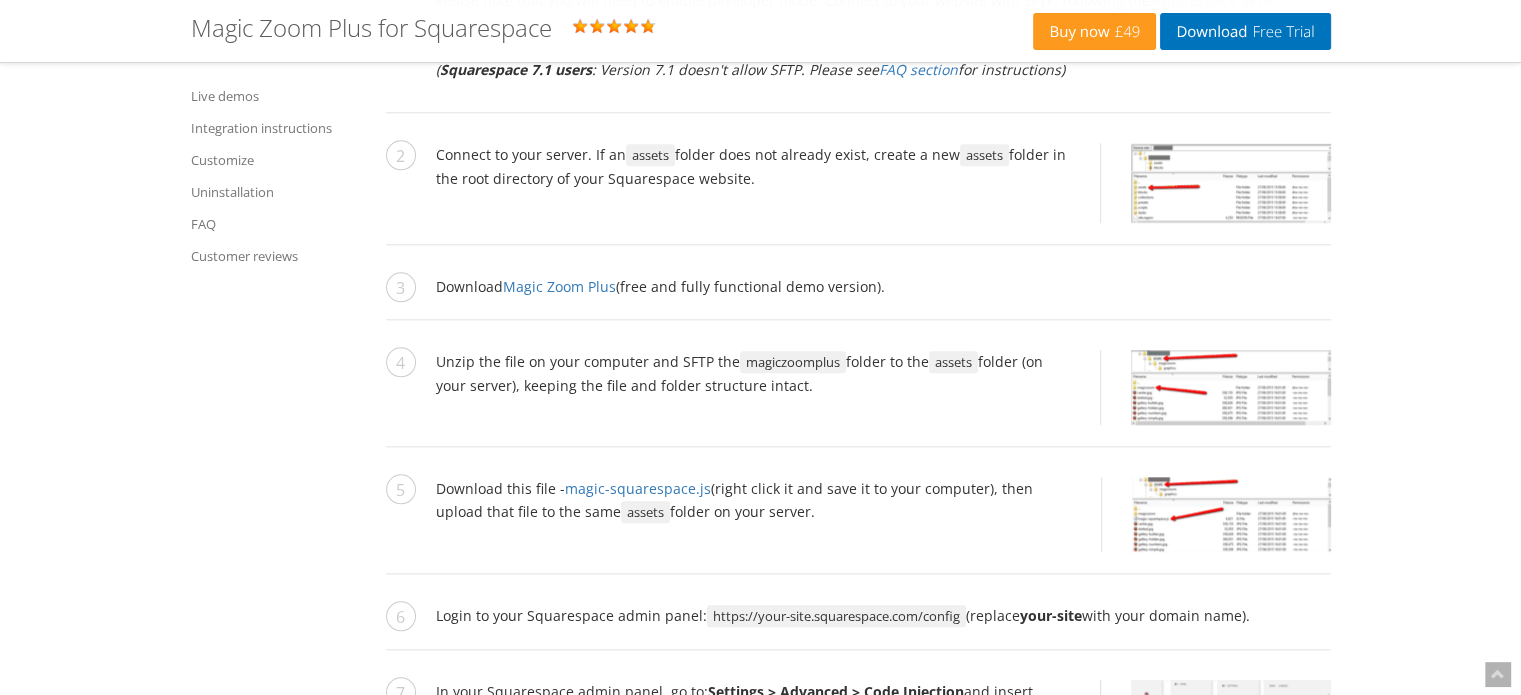 scroll, scrollTop: 2200, scrollLeft: 0, axis: vertical 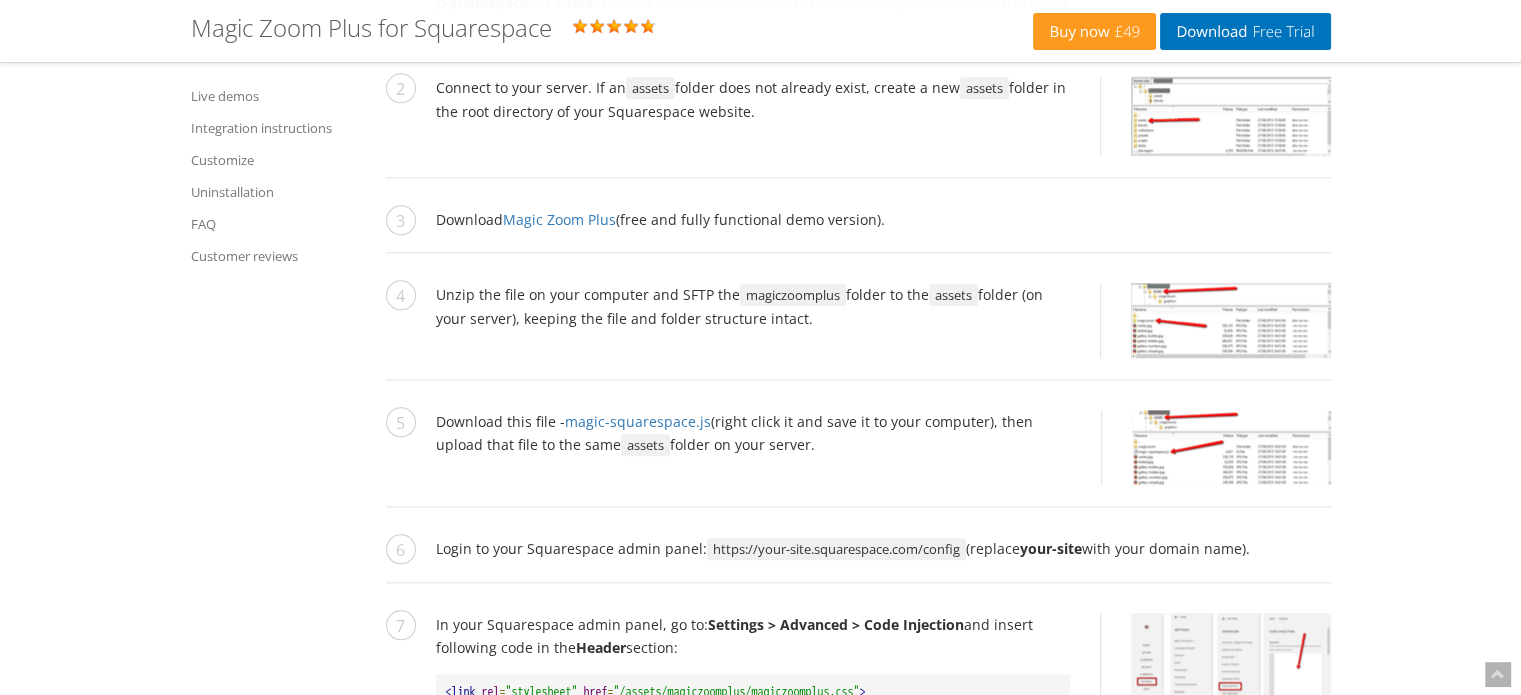 drag, startPoint x: 604, startPoint y: 228, endPoint x: 564, endPoint y: 240, distance: 41.761227 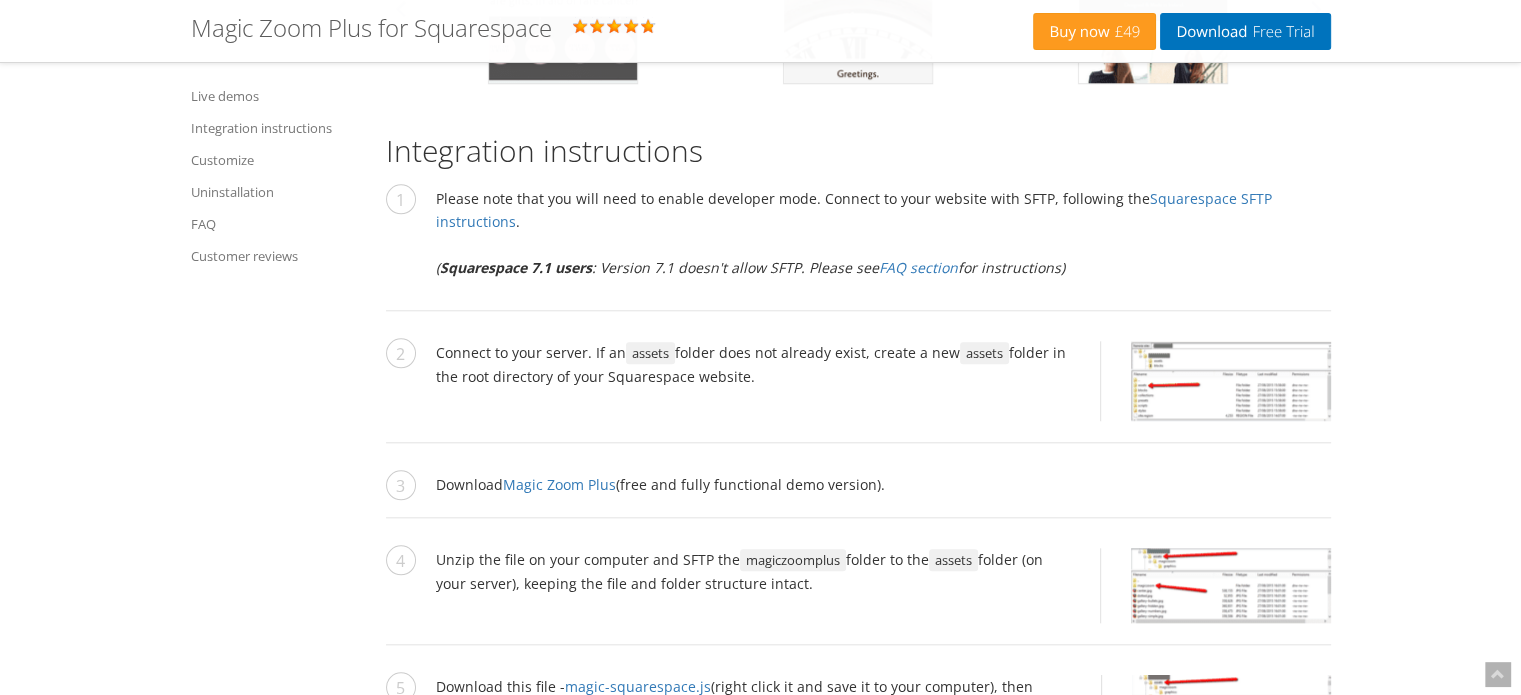 scroll, scrollTop: 1933, scrollLeft: 0, axis: vertical 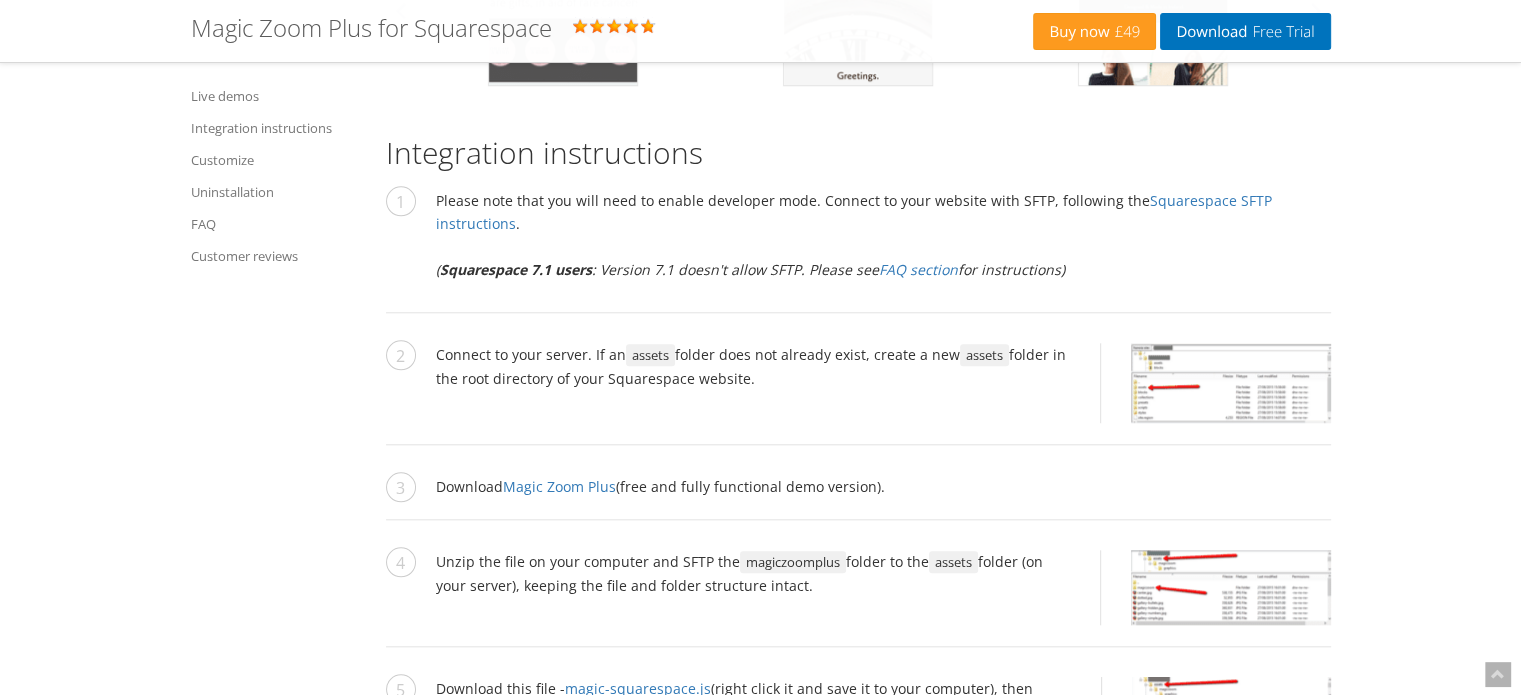 drag, startPoint x: 220, startPoint y: 390, endPoint x: 238, endPoint y: 427, distance: 41.14608 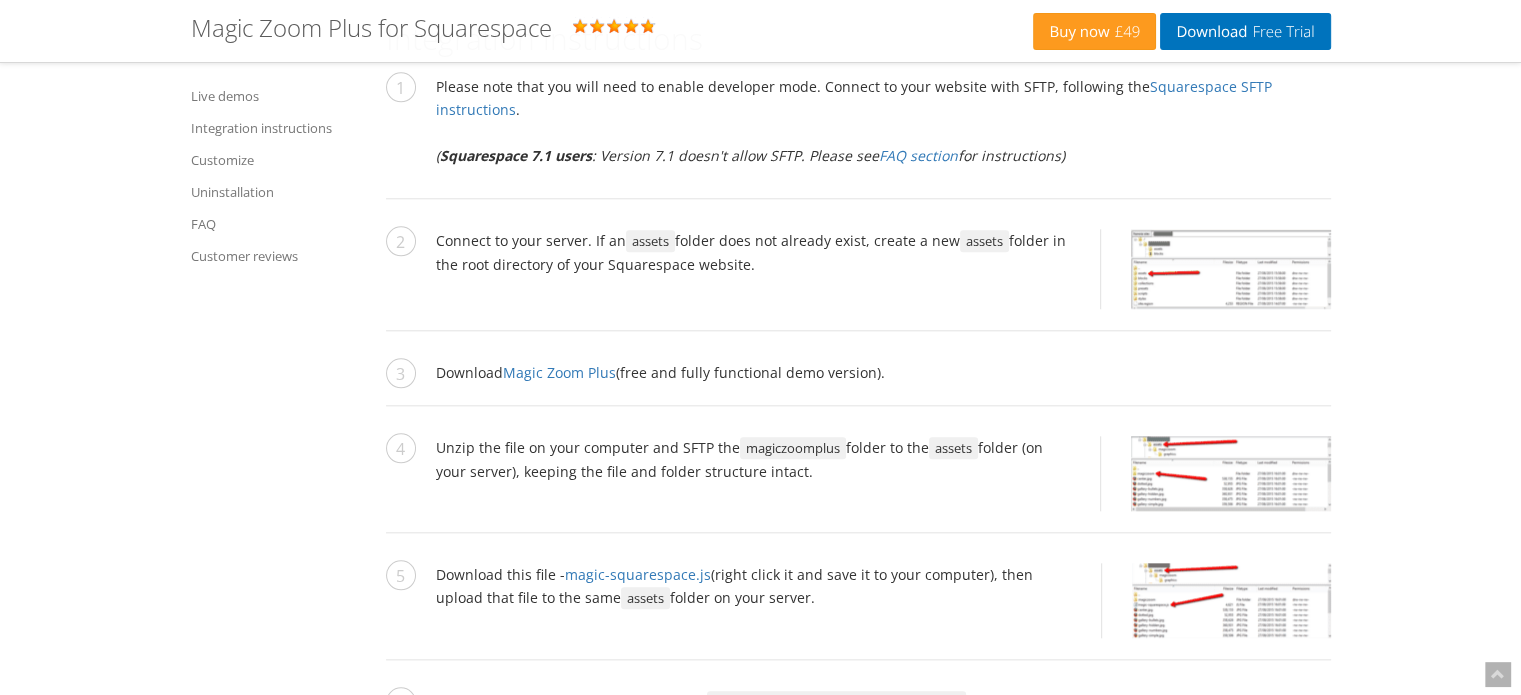 scroll, scrollTop: 2066, scrollLeft: 0, axis: vertical 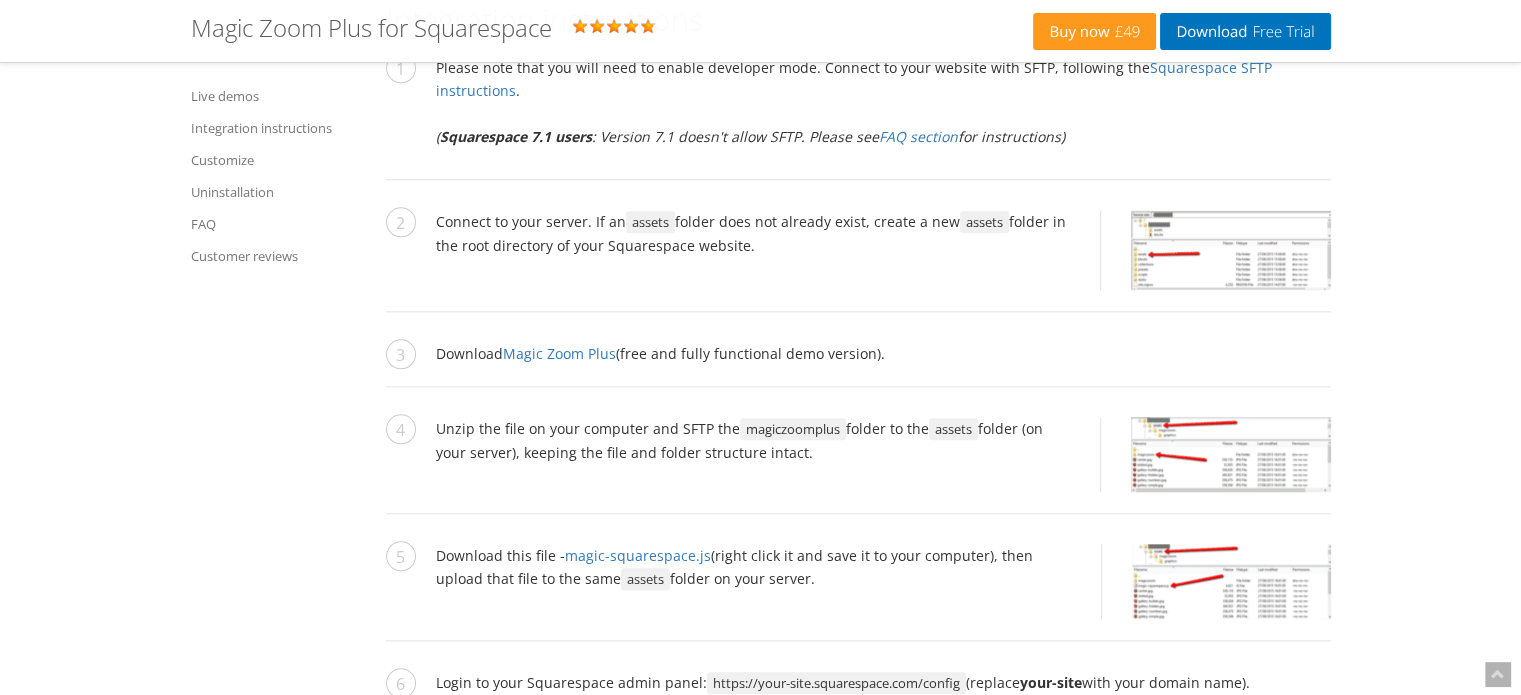 drag, startPoint x: 240, startPoint y: 427, endPoint x: 247, endPoint y: 495, distance: 68.359344 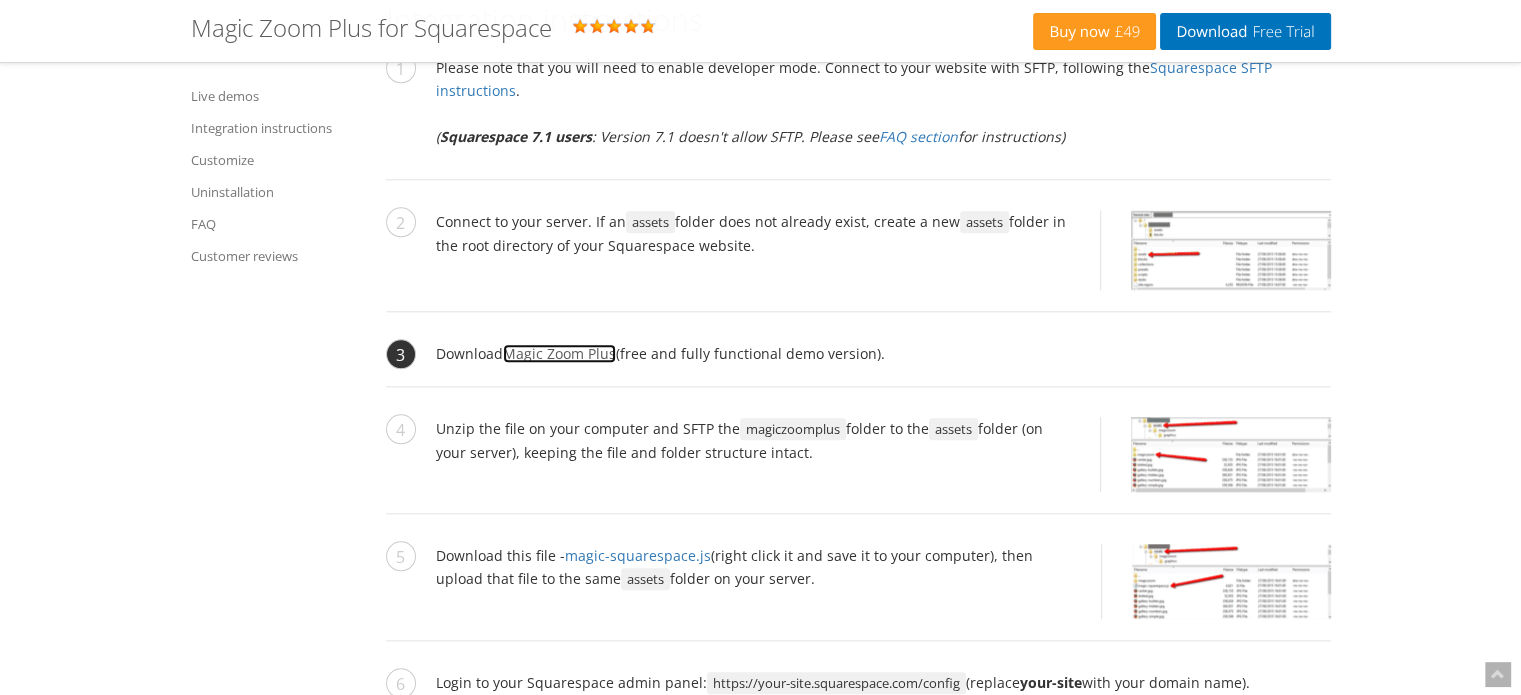 click on "Magic Zoom Plus" at bounding box center [559, 353] 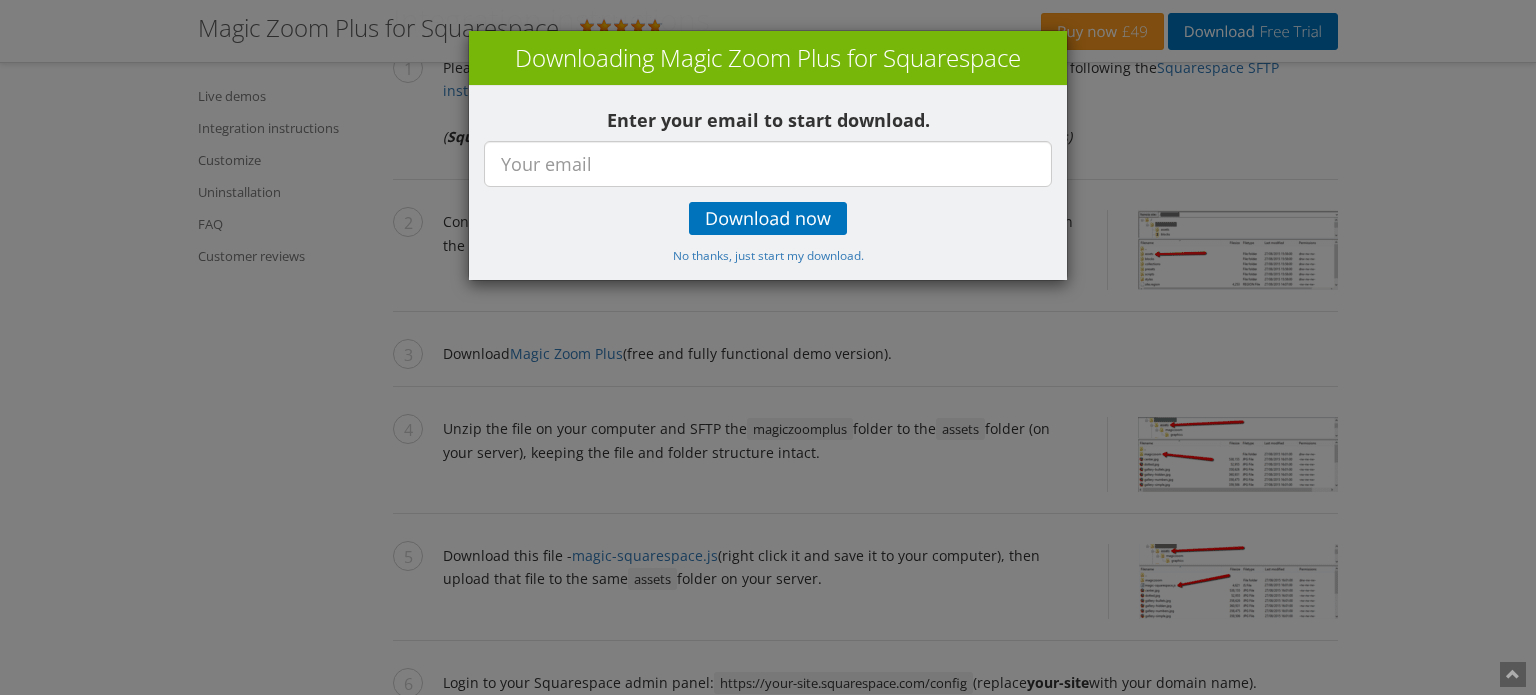 click on "× Downloading Magic Zoom Plus for Squarespace Enter your email to start download.     Download now   No thanks, just start my download. Your email has been saved. Thank you!" at bounding box center [768, 347] 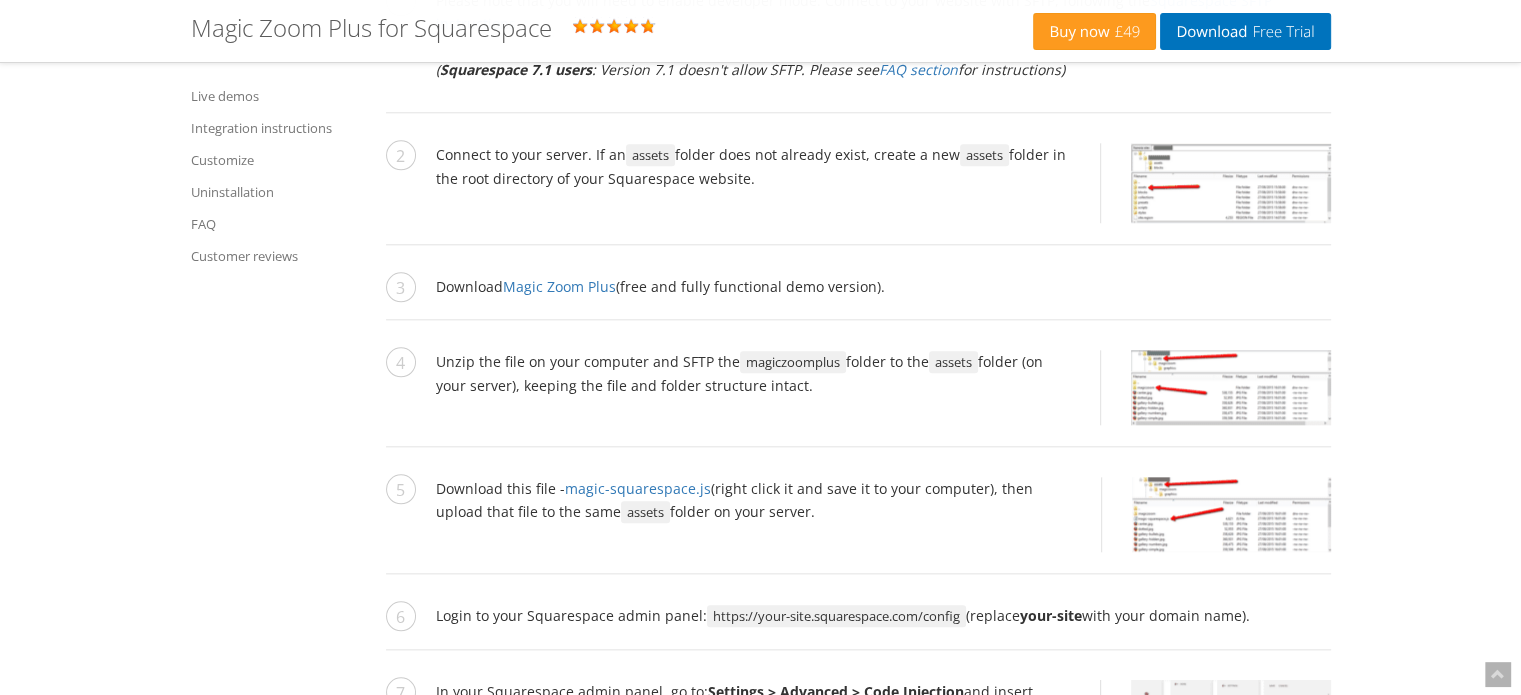 scroll, scrollTop: 2200, scrollLeft: 0, axis: vertical 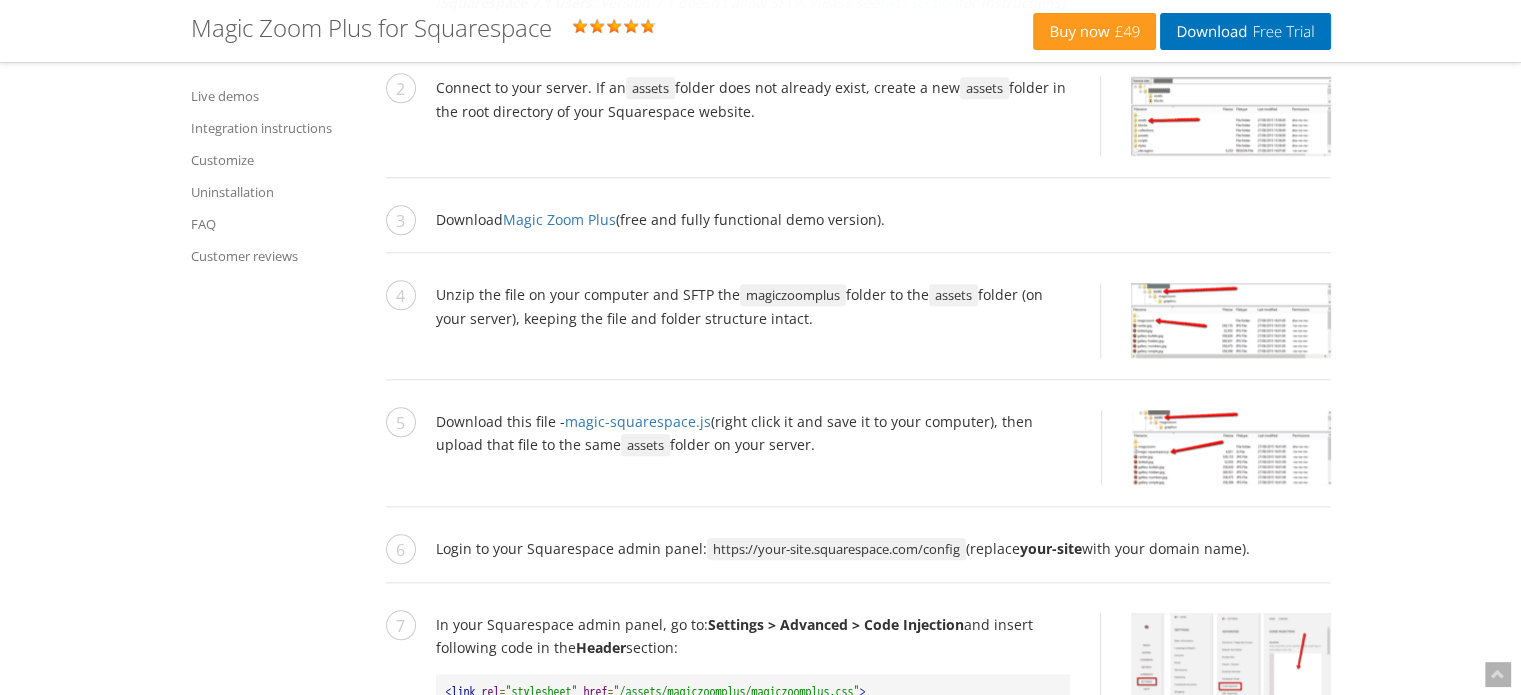 drag, startPoint x: 275, startPoint y: 505, endPoint x: 217, endPoint y: 553, distance: 75.28612 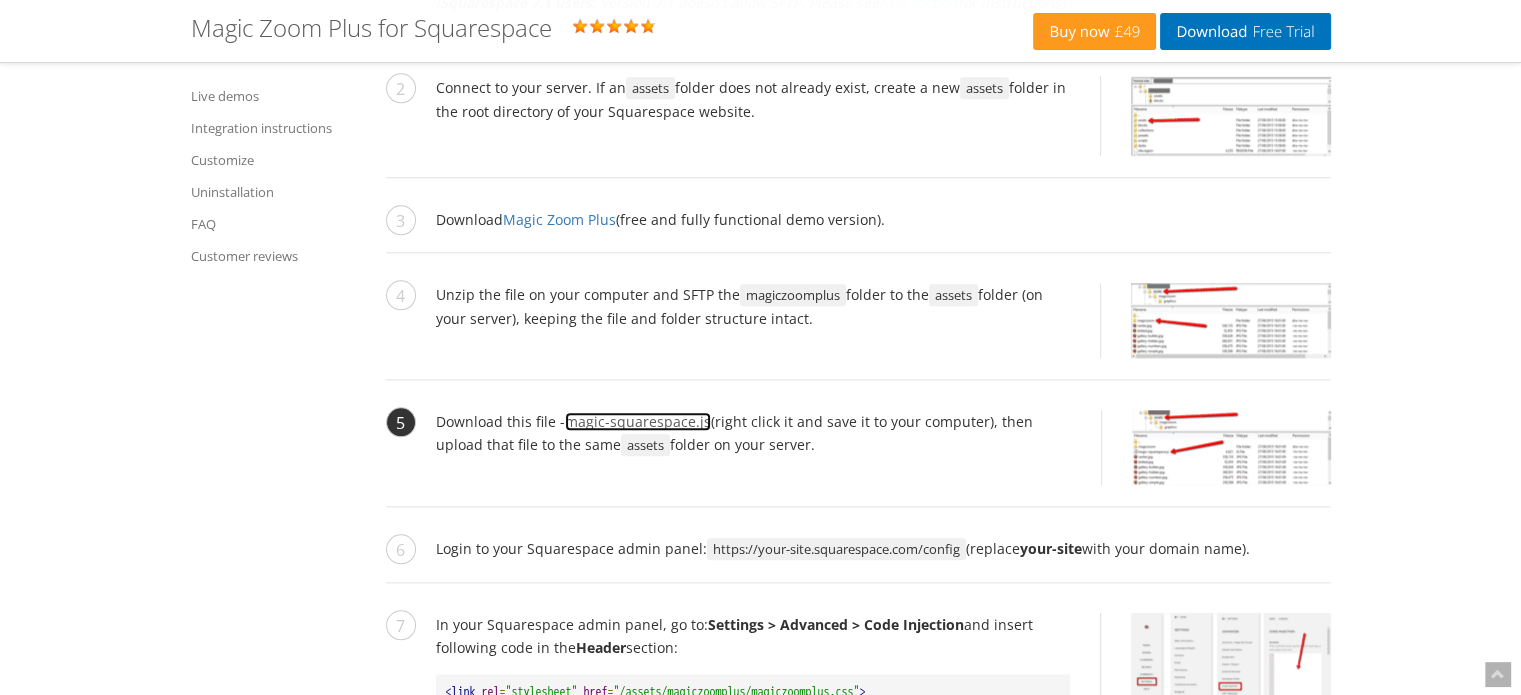 click on "magic-squarespace.js" at bounding box center (638, 421) 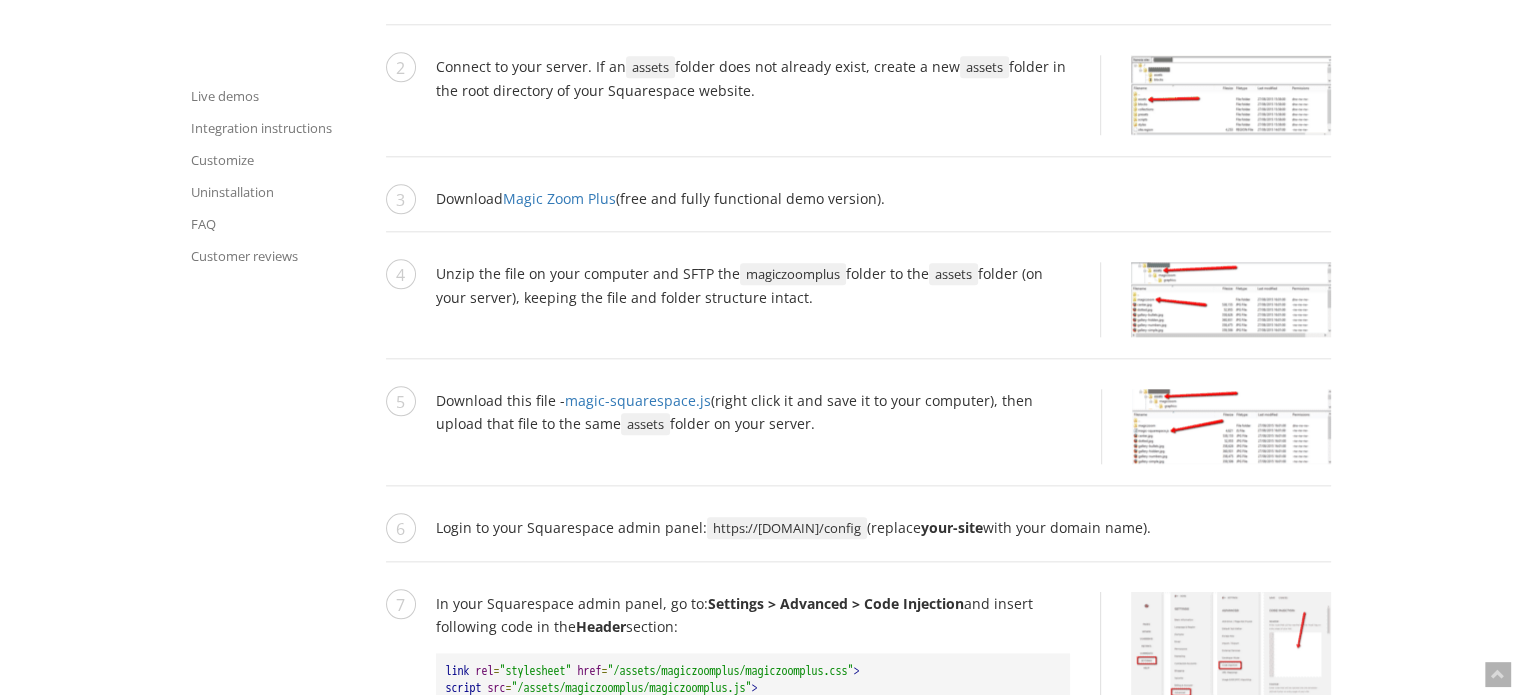 scroll, scrollTop: 2200, scrollLeft: 0, axis: vertical 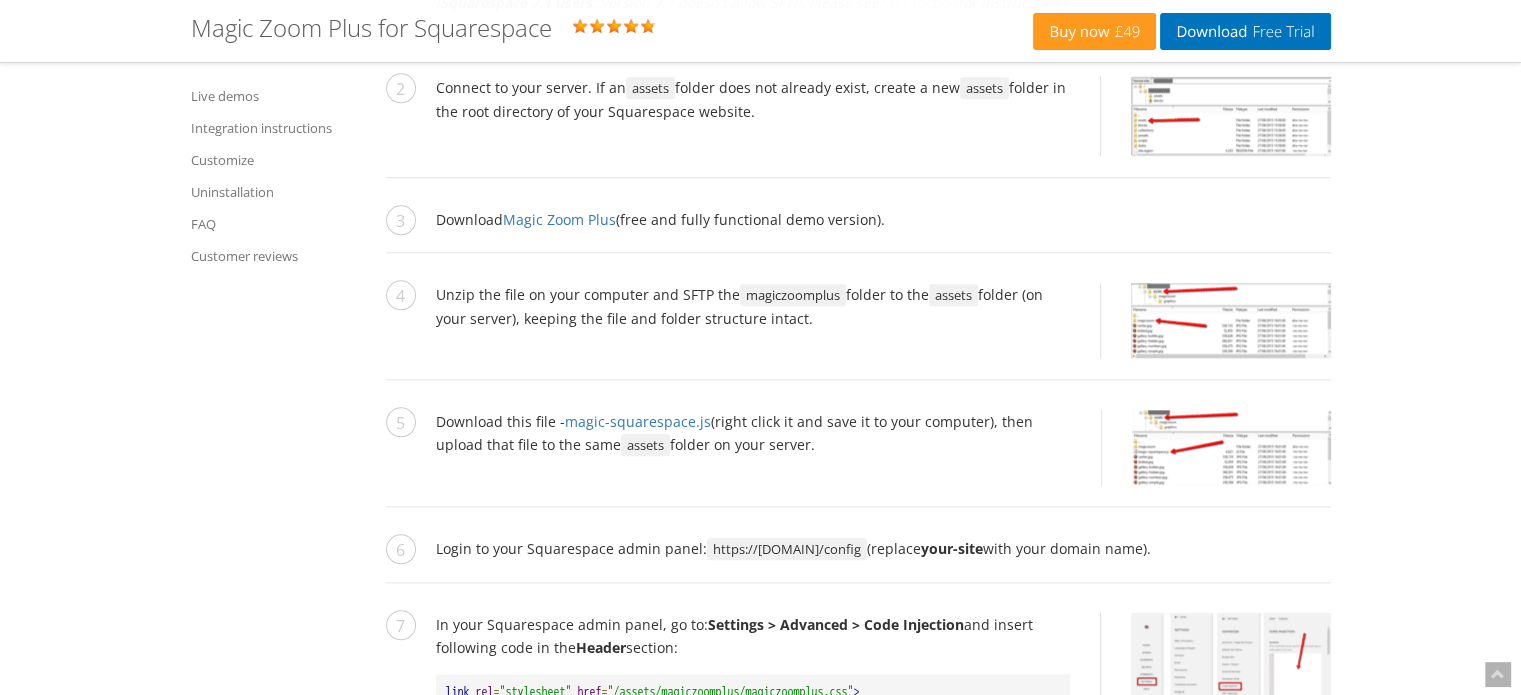 drag, startPoint x: 912, startPoint y: 475, endPoint x: 858, endPoint y: 479, distance: 54.147945 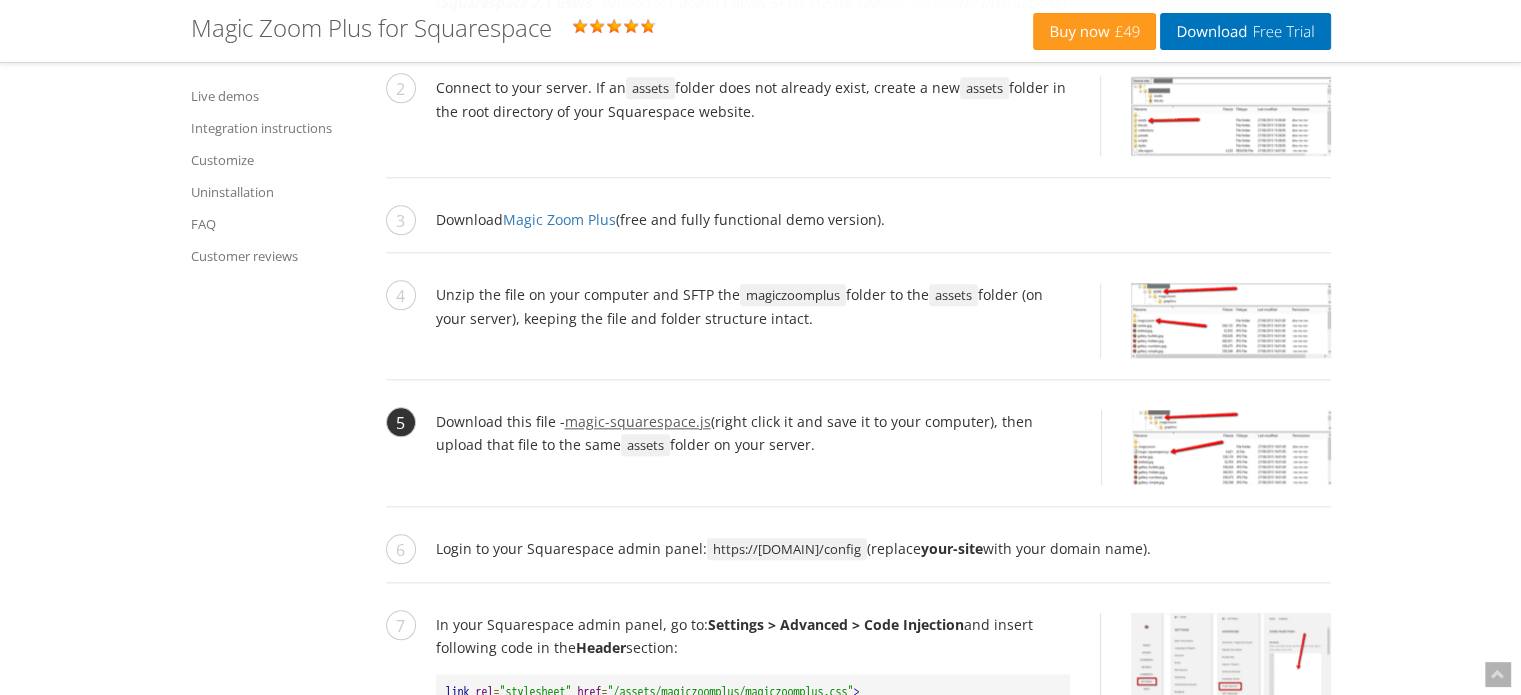 drag, startPoint x: 656, startPoint y: 389, endPoint x: 246, endPoint y: 469, distance: 417.73196 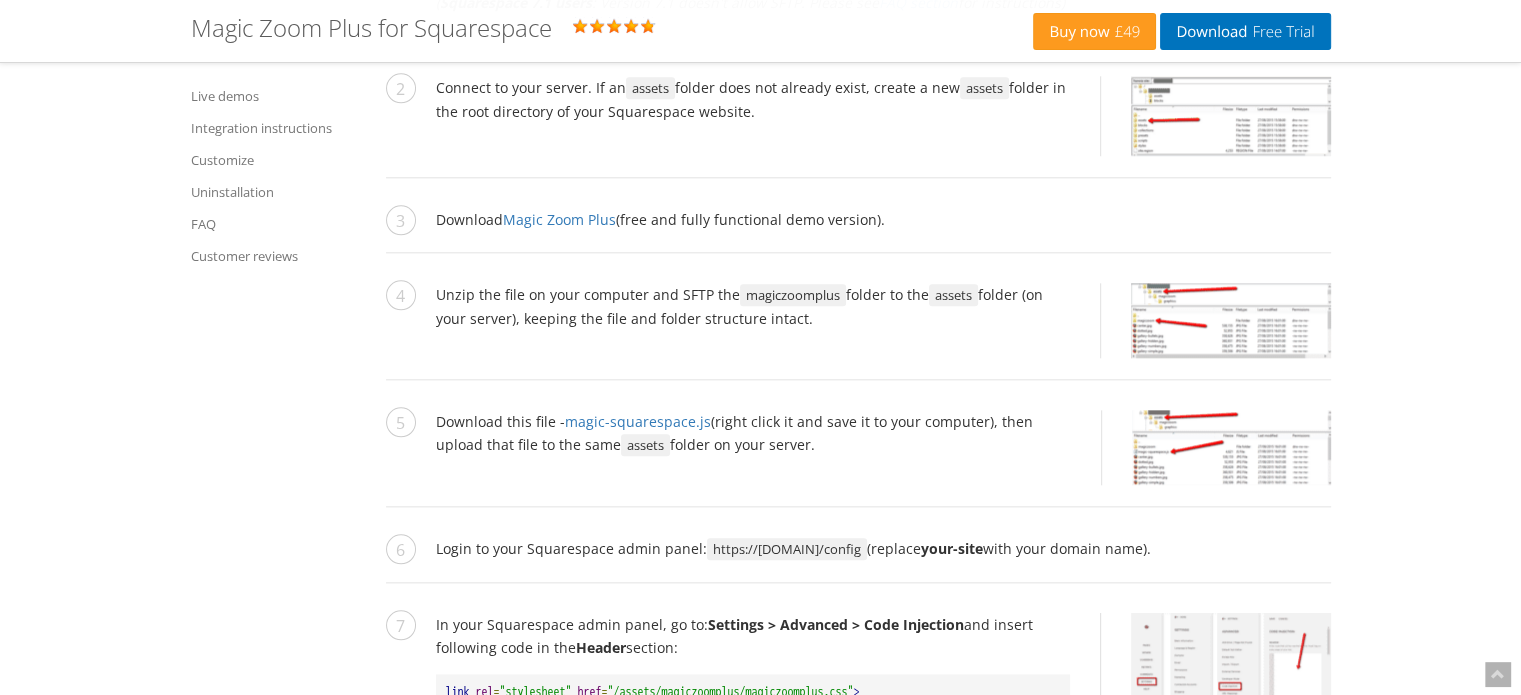 drag, startPoint x: 709, startPoint y: 350, endPoint x: 626, endPoint y: 346, distance: 83.09633 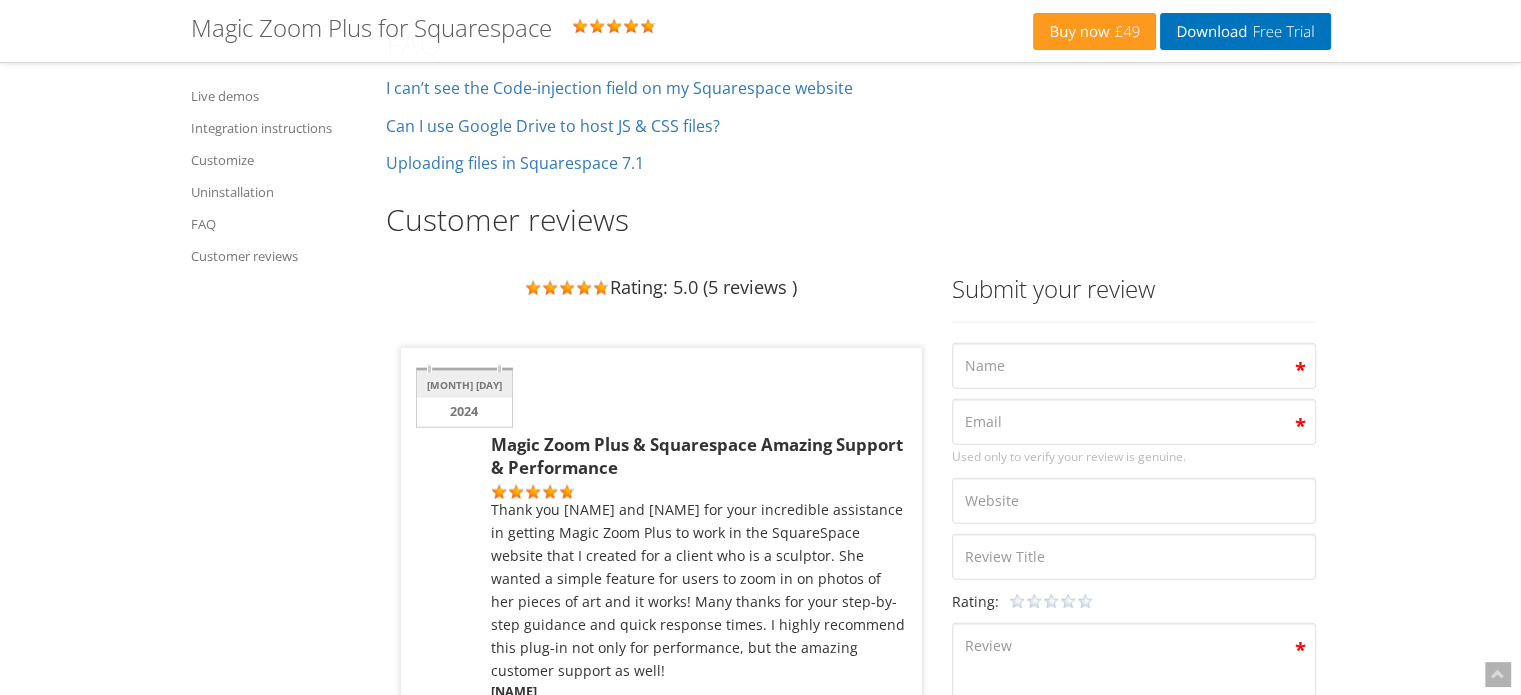 scroll, scrollTop: 4333, scrollLeft: 0, axis: vertical 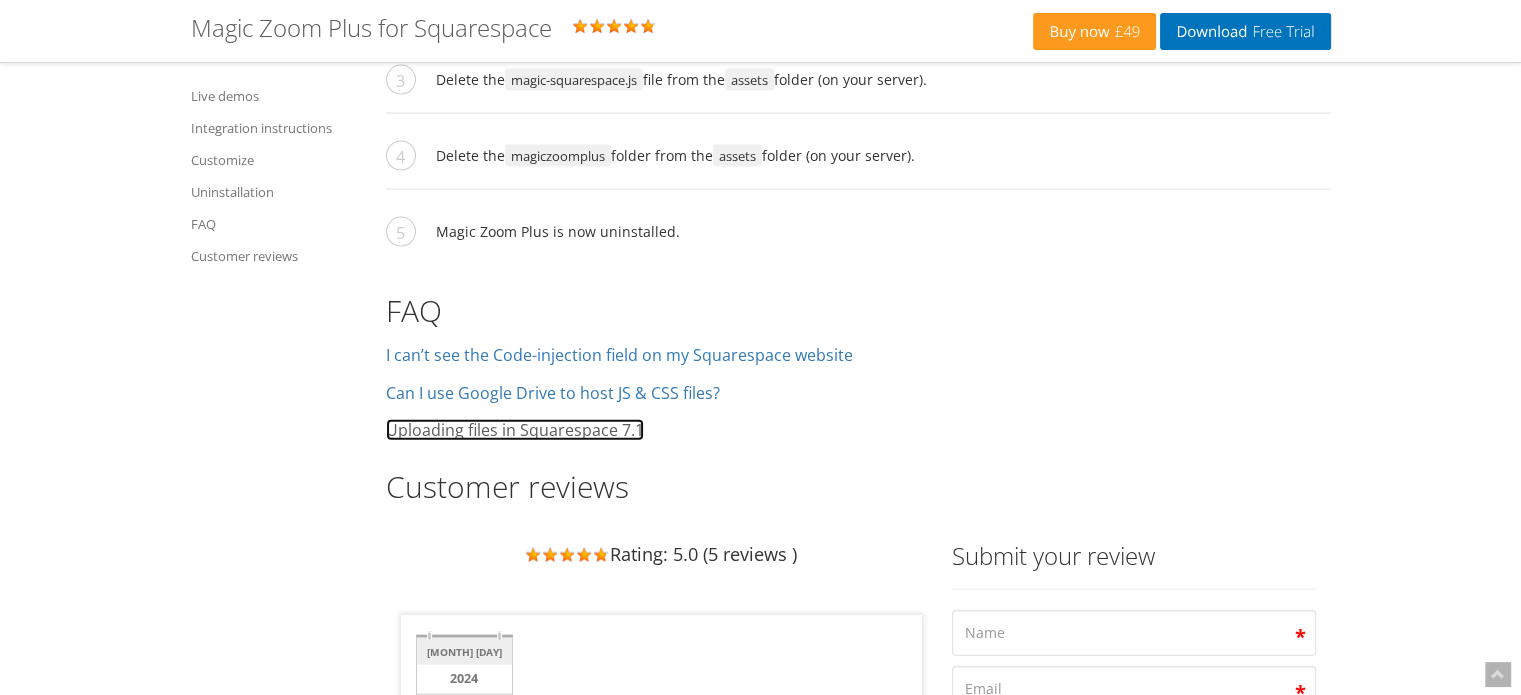 click on "Uploading files in Squarespace 7.1" at bounding box center [619, 355] 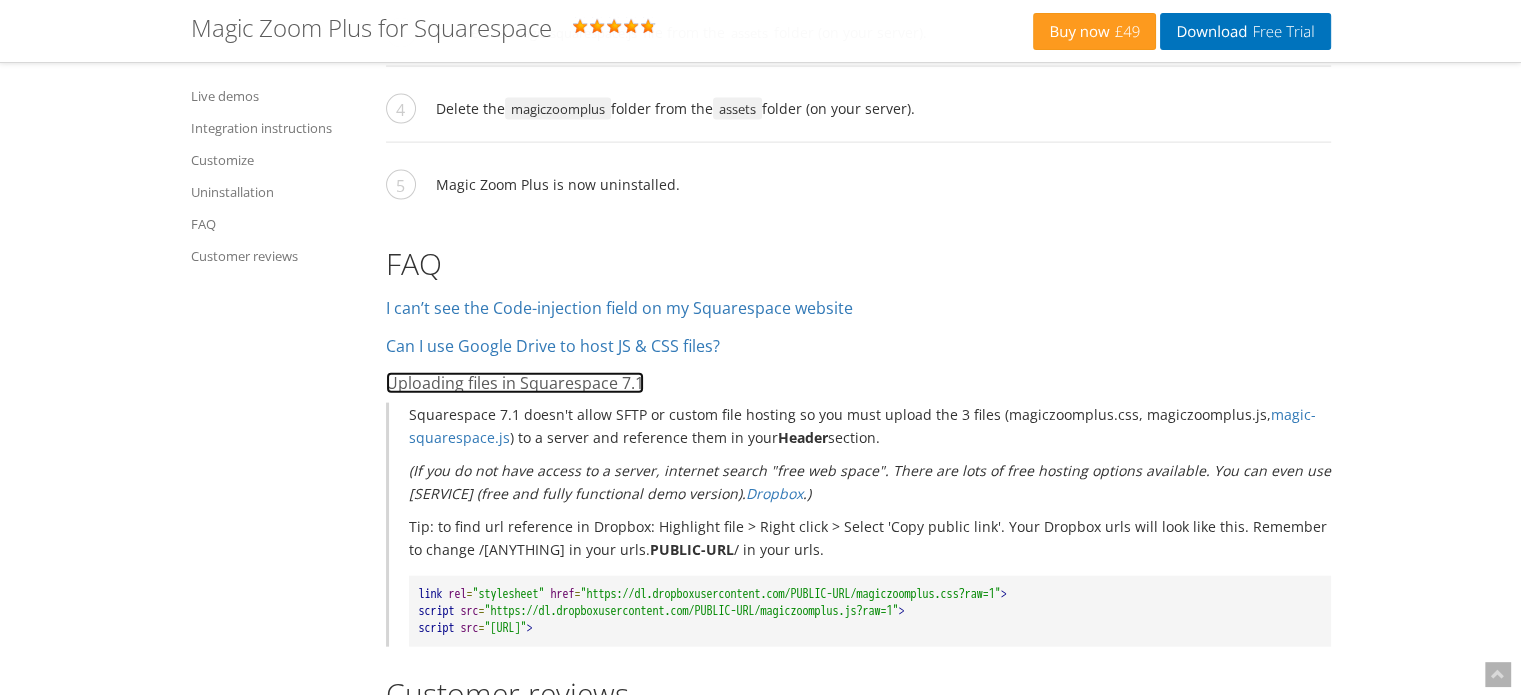 scroll, scrollTop: 4400, scrollLeft: 0, axis: vertical 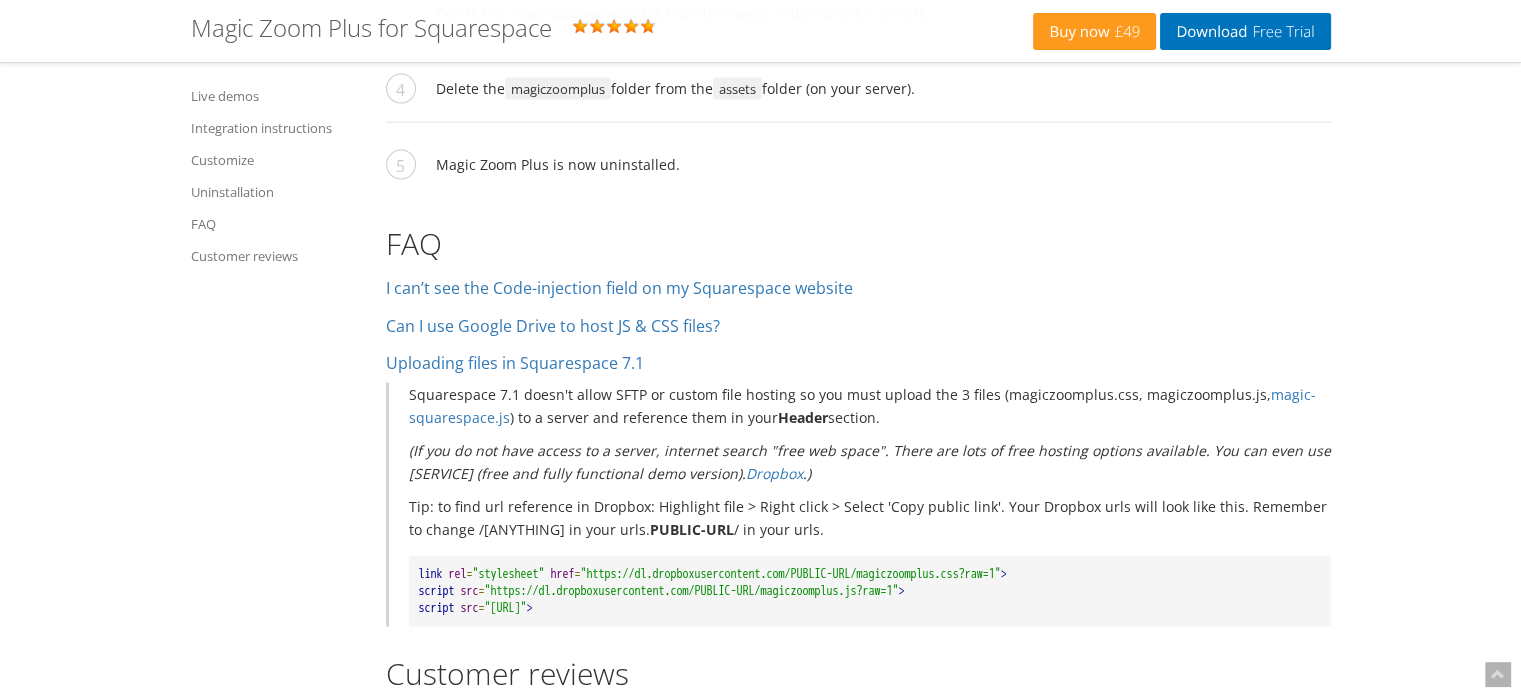 drag, startPoint x: 325, startPoint y: 463, endPoint x: 234, endPoint y: 489, distance: 94.641426 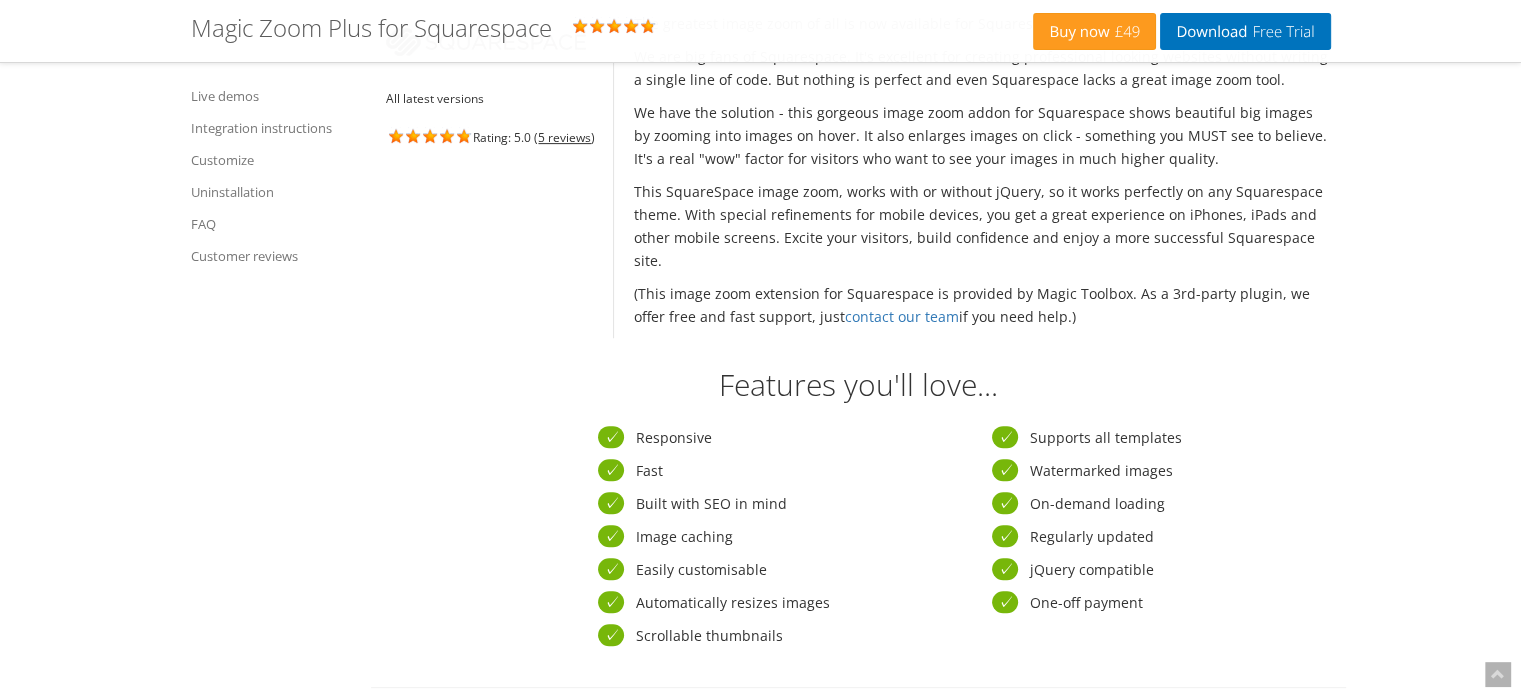 scroll, scrollTop: 560, scrollLeft: 0, axis: vertical 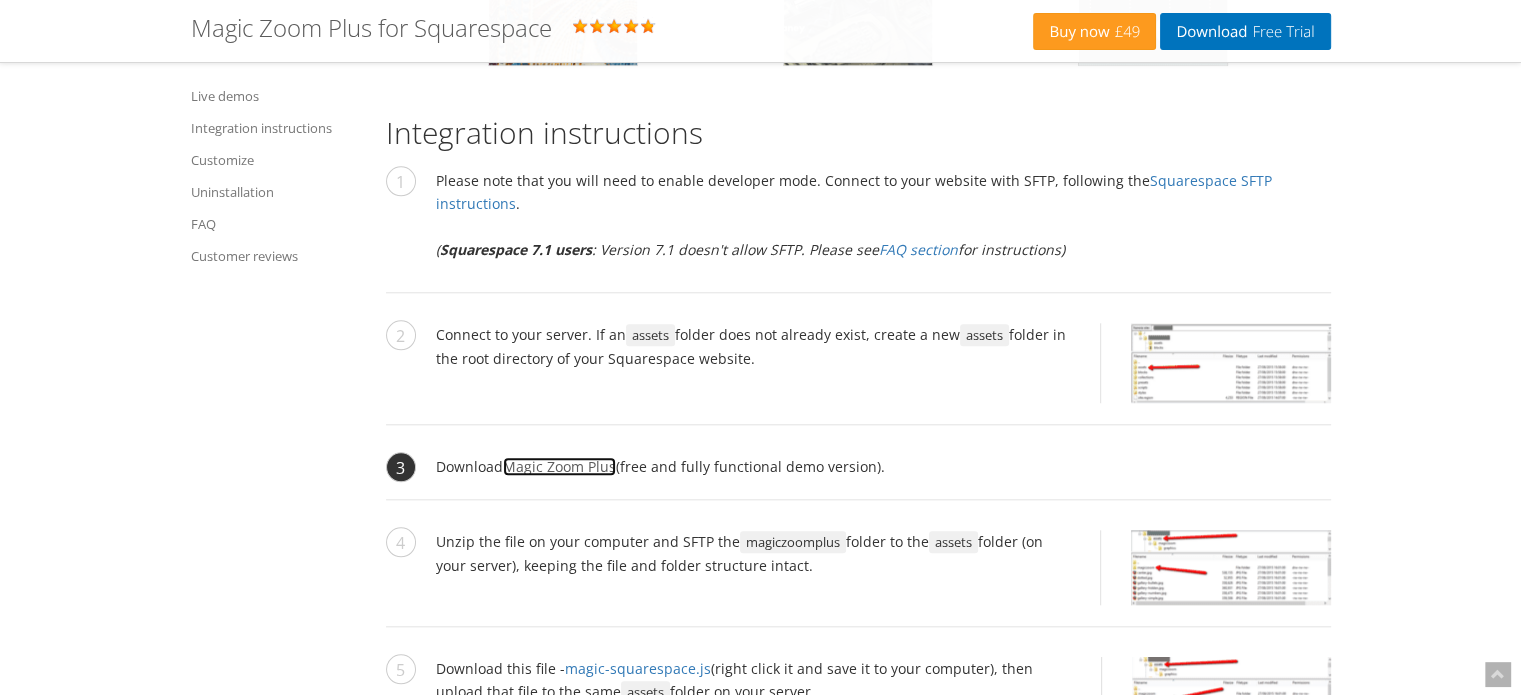 click on "Magic Zoom Plus" at bounding box center (559, 466) 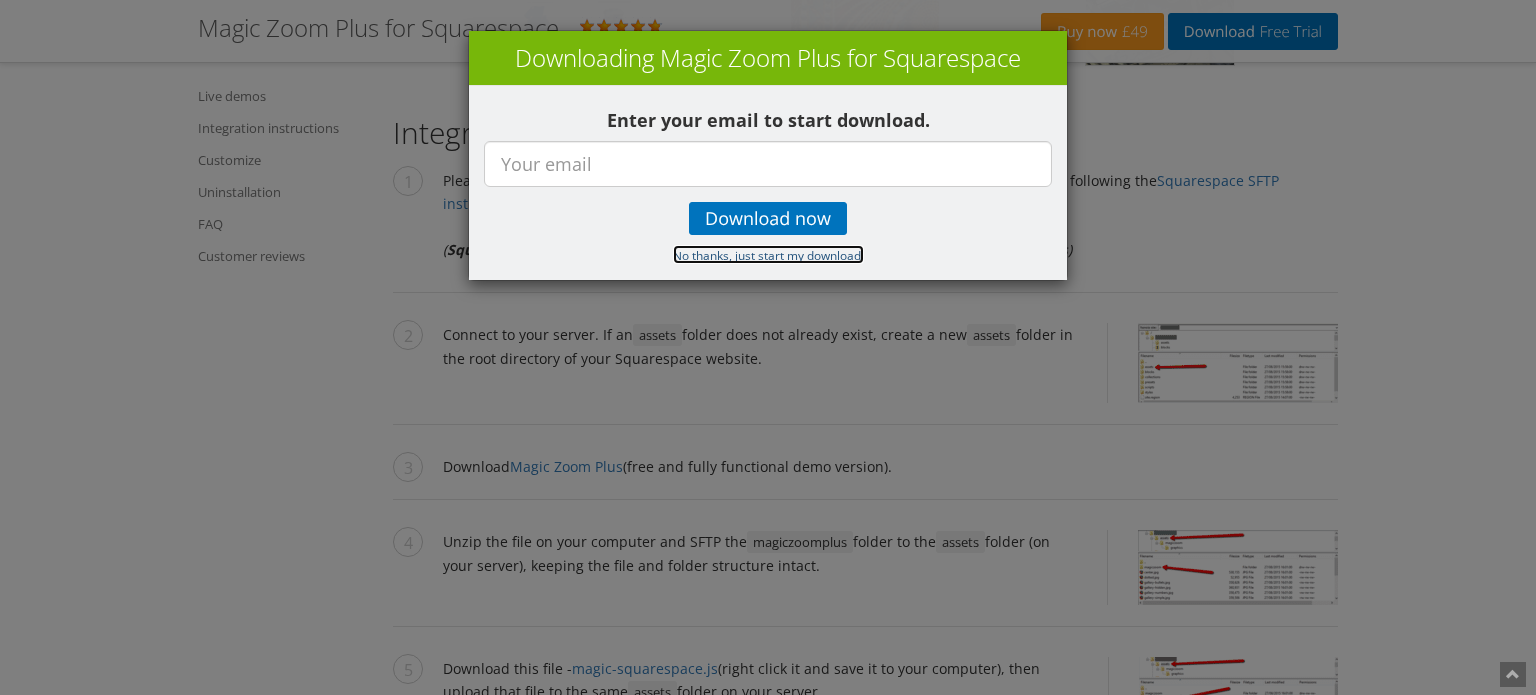 click on "No thanks, just start my download." at bounding box center [768, 255] 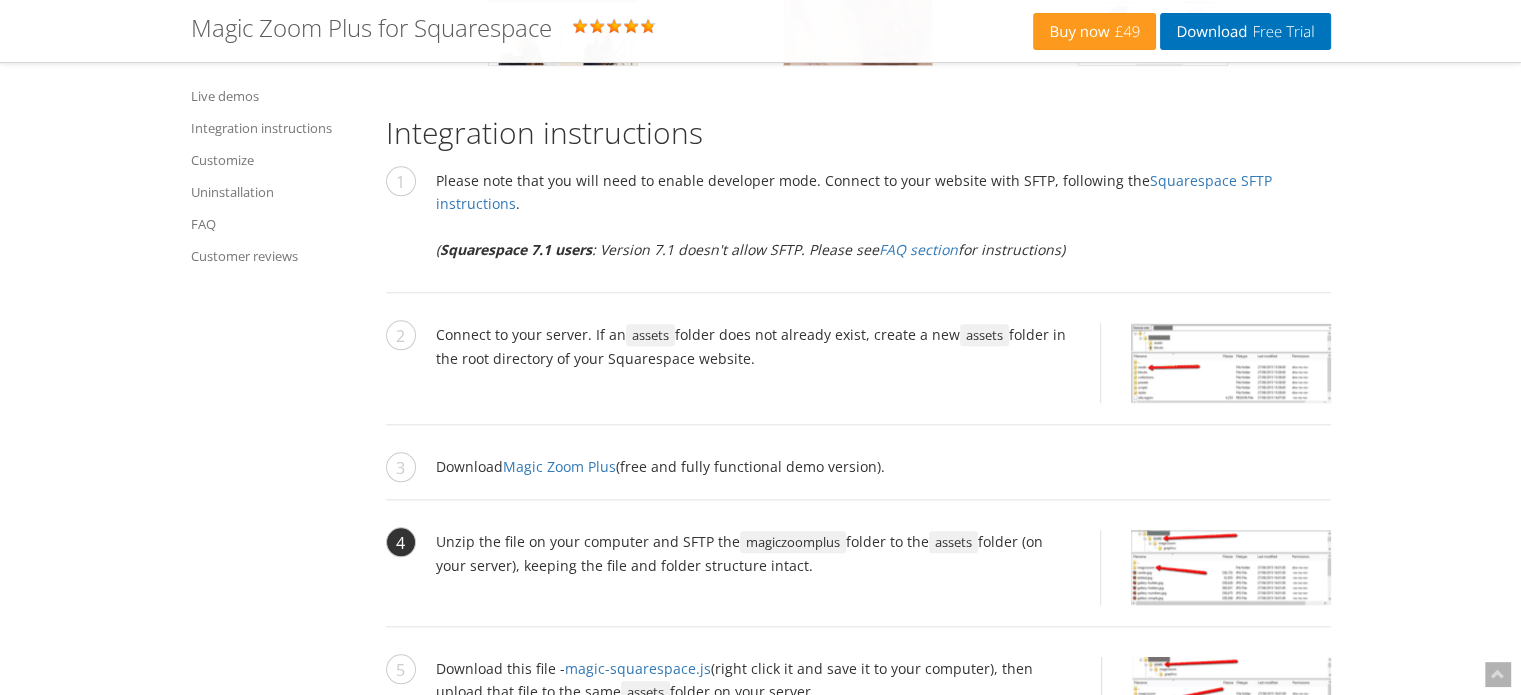 scroll, scrollTop: 2020, scrollLeft: 0, axis: vertical 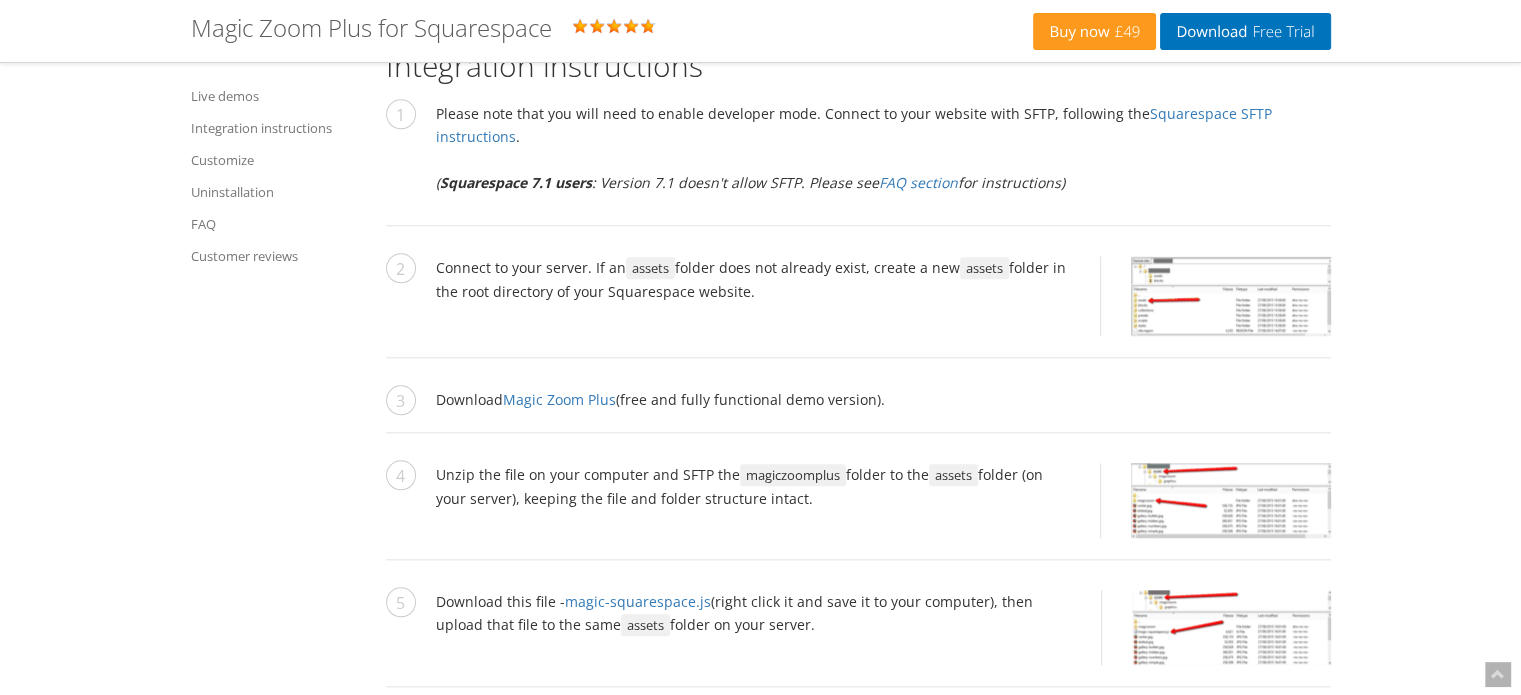drag, startPoint x: 377, startPoint y: 368, endPoint x: 317, endPoint y: 409, distance: 72.67049 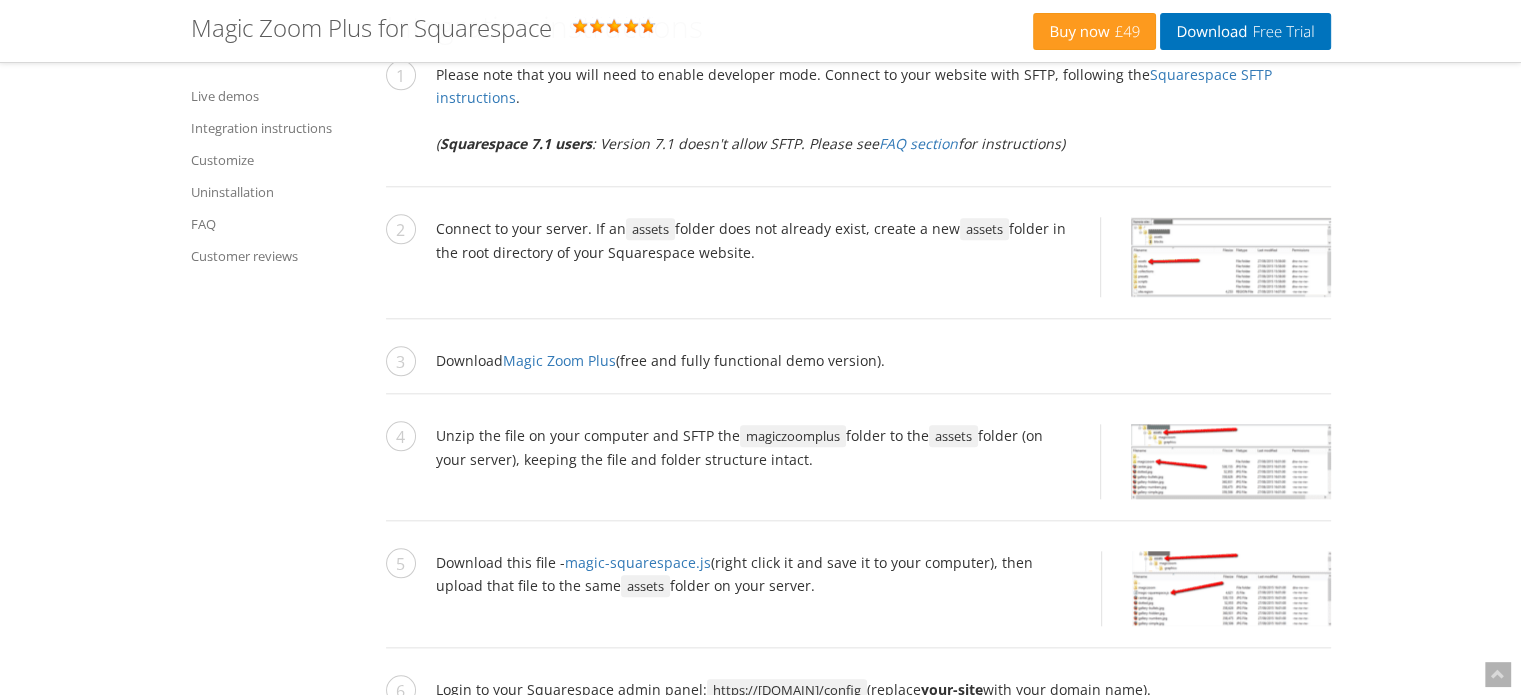 scroll, scrollTop: 2087, scrollLeft: 0, axis: vertical 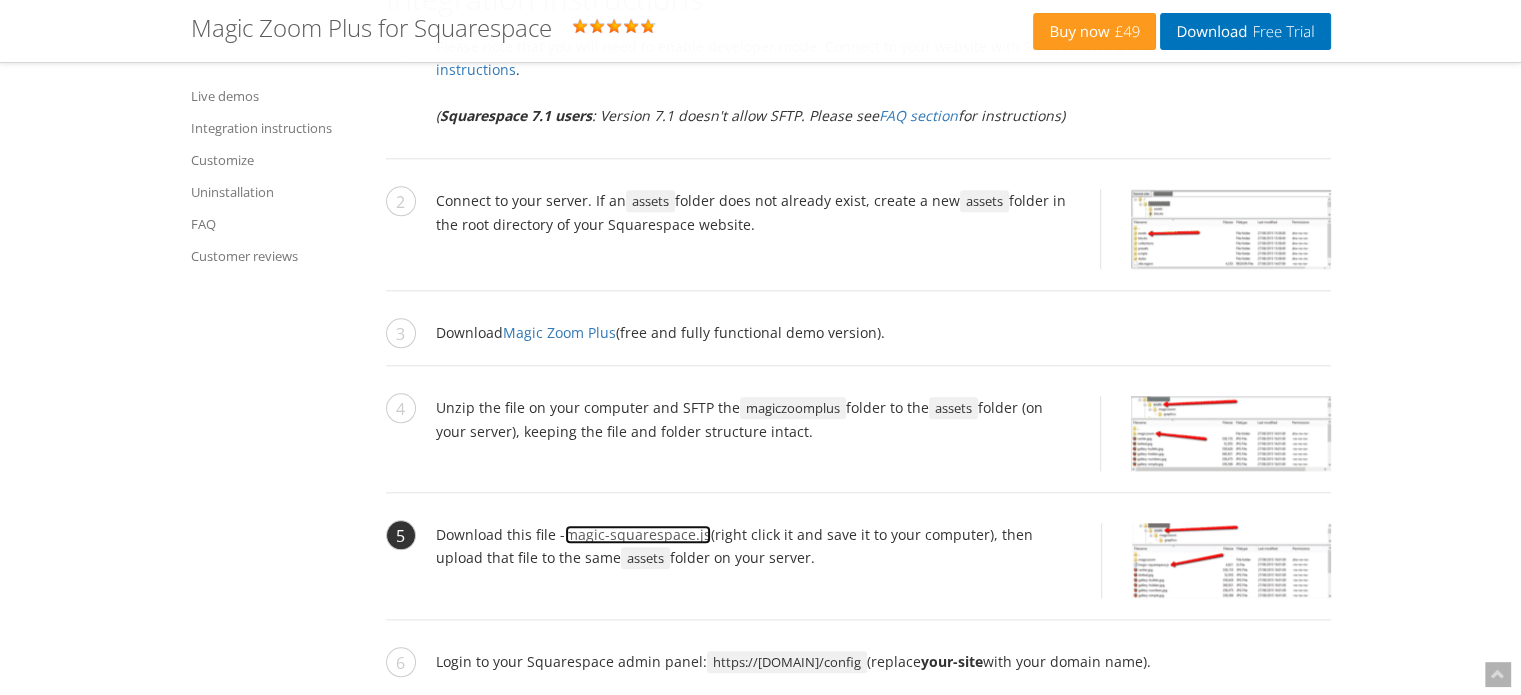 click on "magic-squarespace.js" at bounding box center [638, 534] 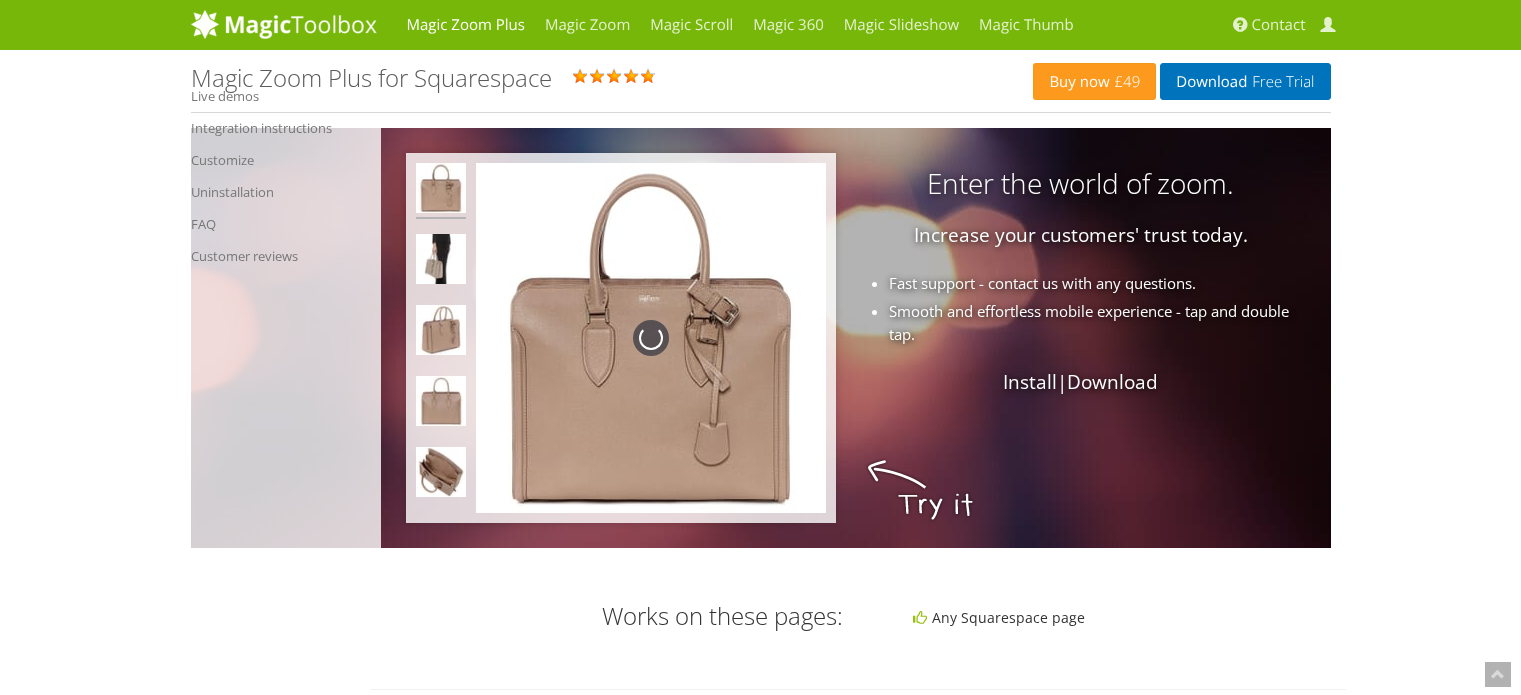 scroll, scrollTop: 2078, scrollLeft: 0, axis: vertical 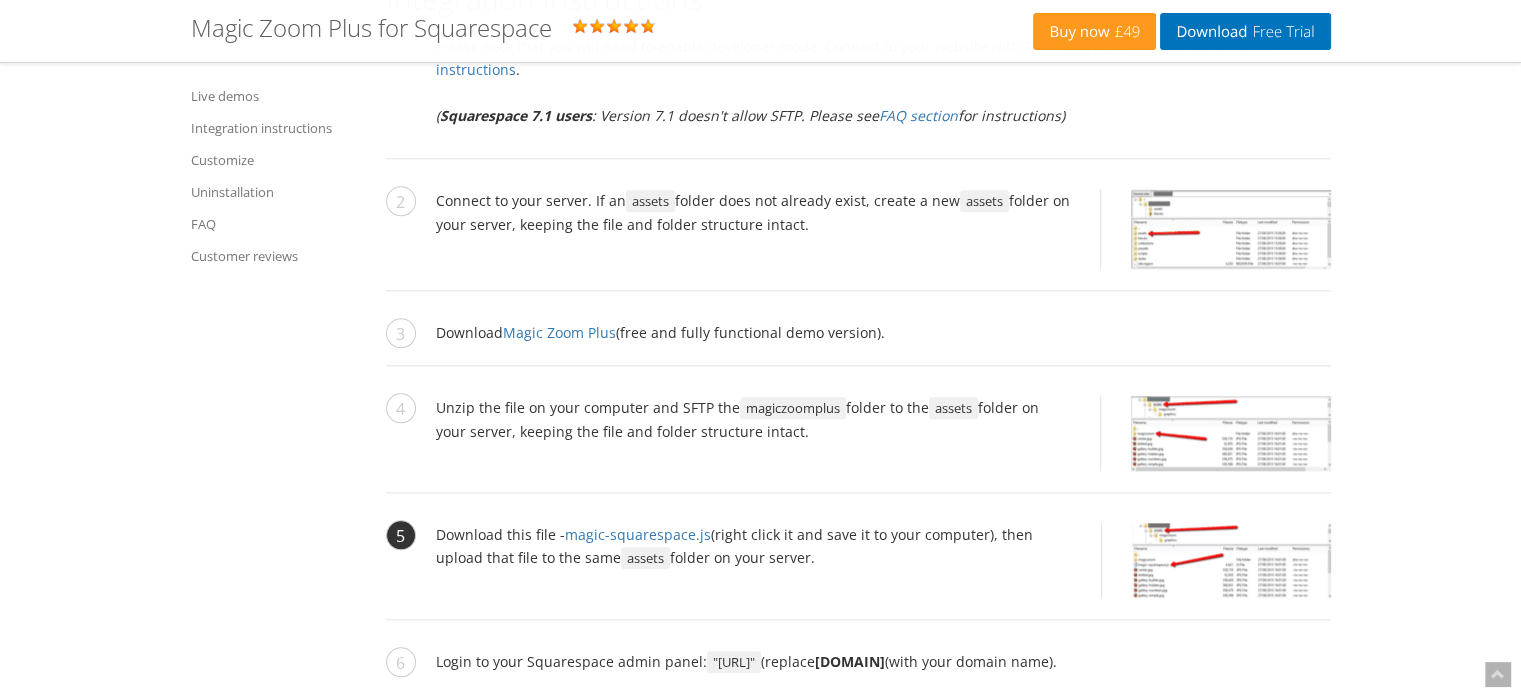 drag, startPoint x: 630, startPoint y: 556, endPoint x: 567, endPoint y: 572, distance: 65 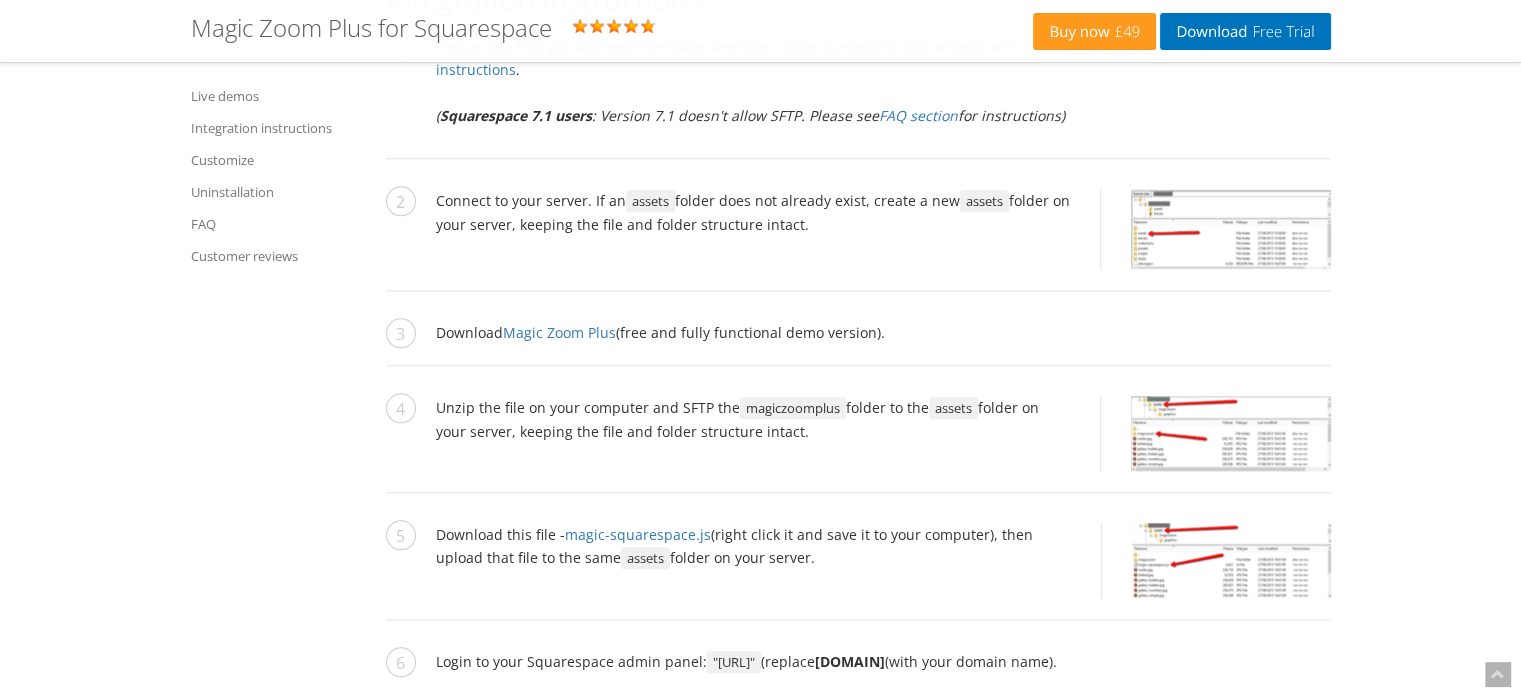 click on "Magic Zoom Plus Magic Zoom Magic Scroll Magic 360 Magic Slideshow Magic Thumb Contact My Account Buy now £49 Download Free Trial Magic Zoom Plus for Squarespace Rating: 5.0 ( 5 reviews ) Live demos Integration instructions Customize Uninstallation FAQ Customer reviews Enter the world of zoom. Increase your customers' trust today. Fast support - contact us with any questions. Smooth and effortless mobile experience - tap and double tap. Install | Download Works on these pages: Any Squarespace page All latest versions Rating: 5.0 ( 5 reviews ) The greatest image zoom of all is now available for Squarespace! We are big fans of Squarespace. It's excellent for creating professional looking websites without writing a single line of code. But nothing is perfect and even Squarespace lacks a great image zoom tool. (This image zoom extension for Squarespace is provided by Magic Toolbox. As a 3rd-party plugin, we offer free and fast support, just Responsive Fast" at bounding box center (760, 1940) 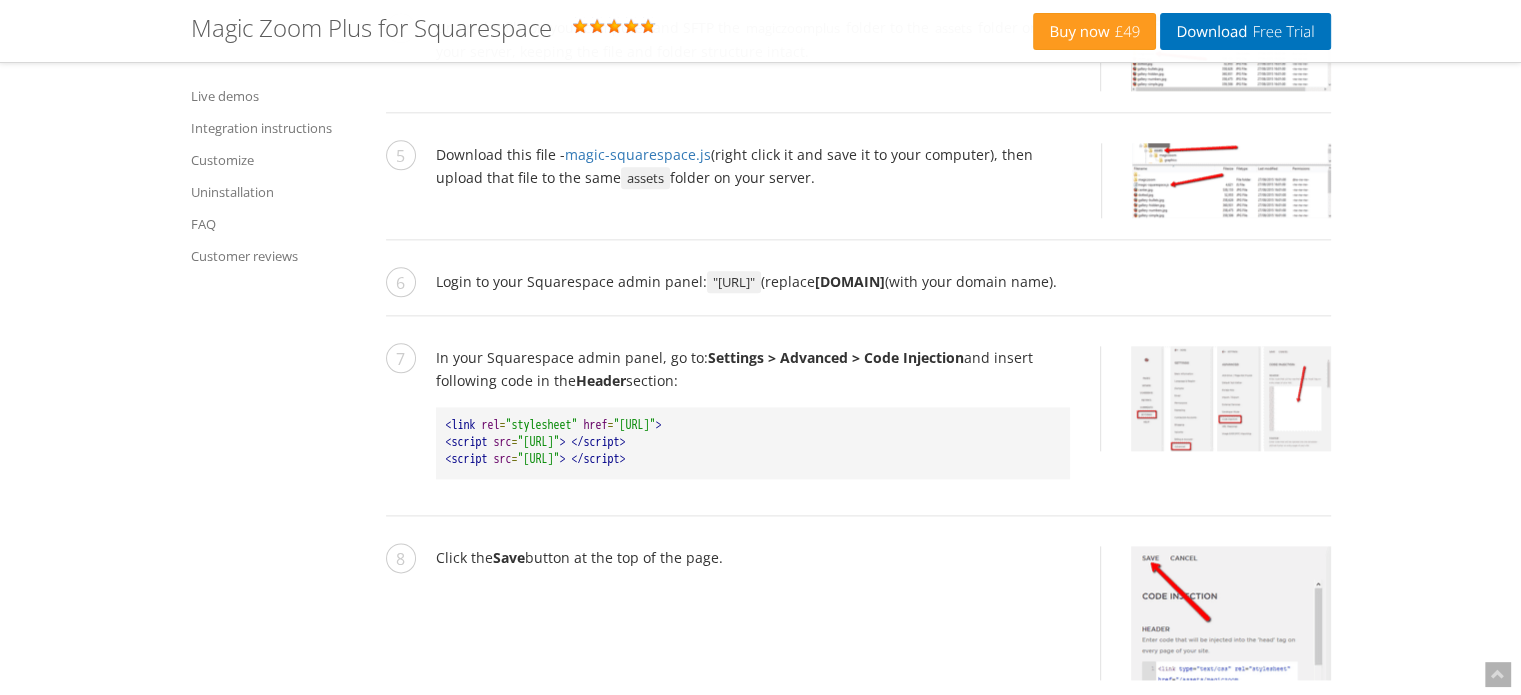 scroll, scrollTop: 2487, scrollLeft: 0, axis: vertical 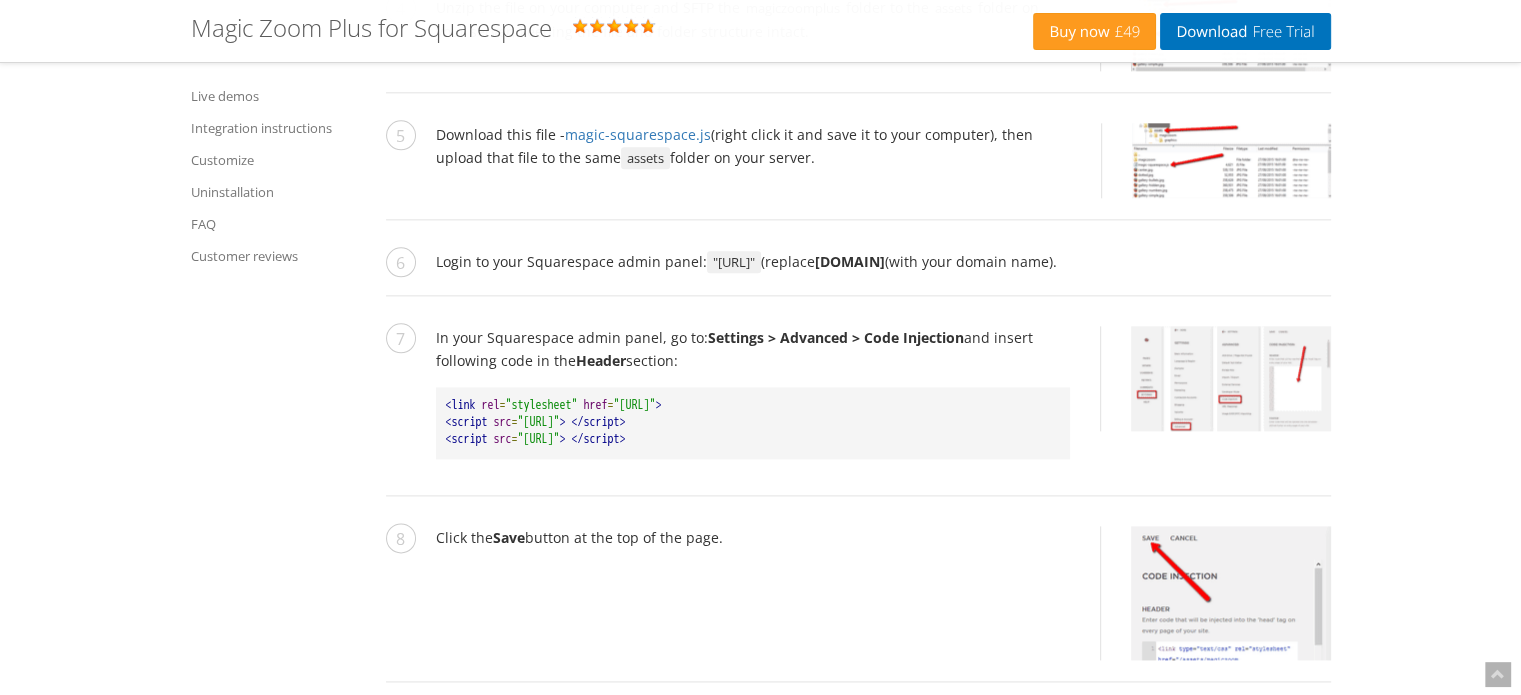 drag, startPoint x: 373, startPoint y: 547, endPoint x: 283, endPoint y: 560, distance: 90.934044 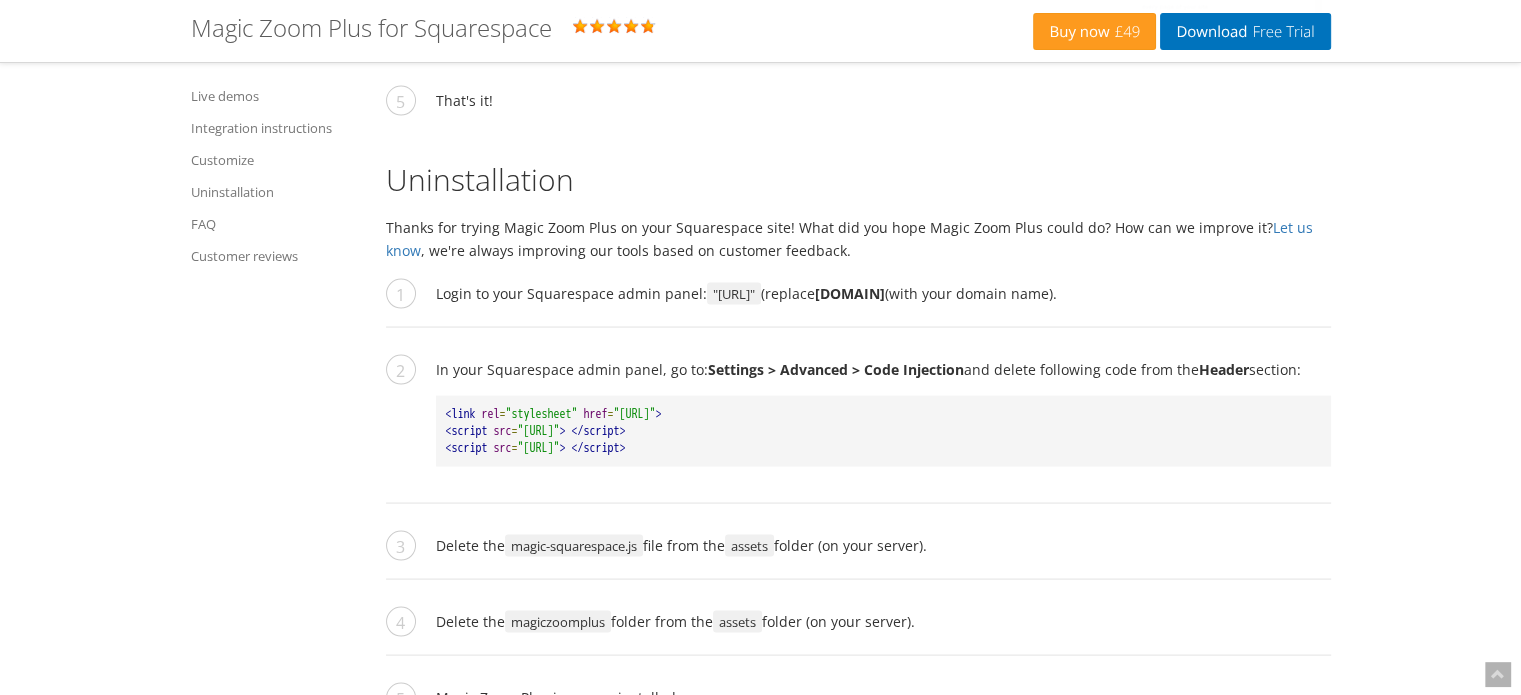 scroll, scrollTop: 3887, scrollLeft: 0, axis: vertical 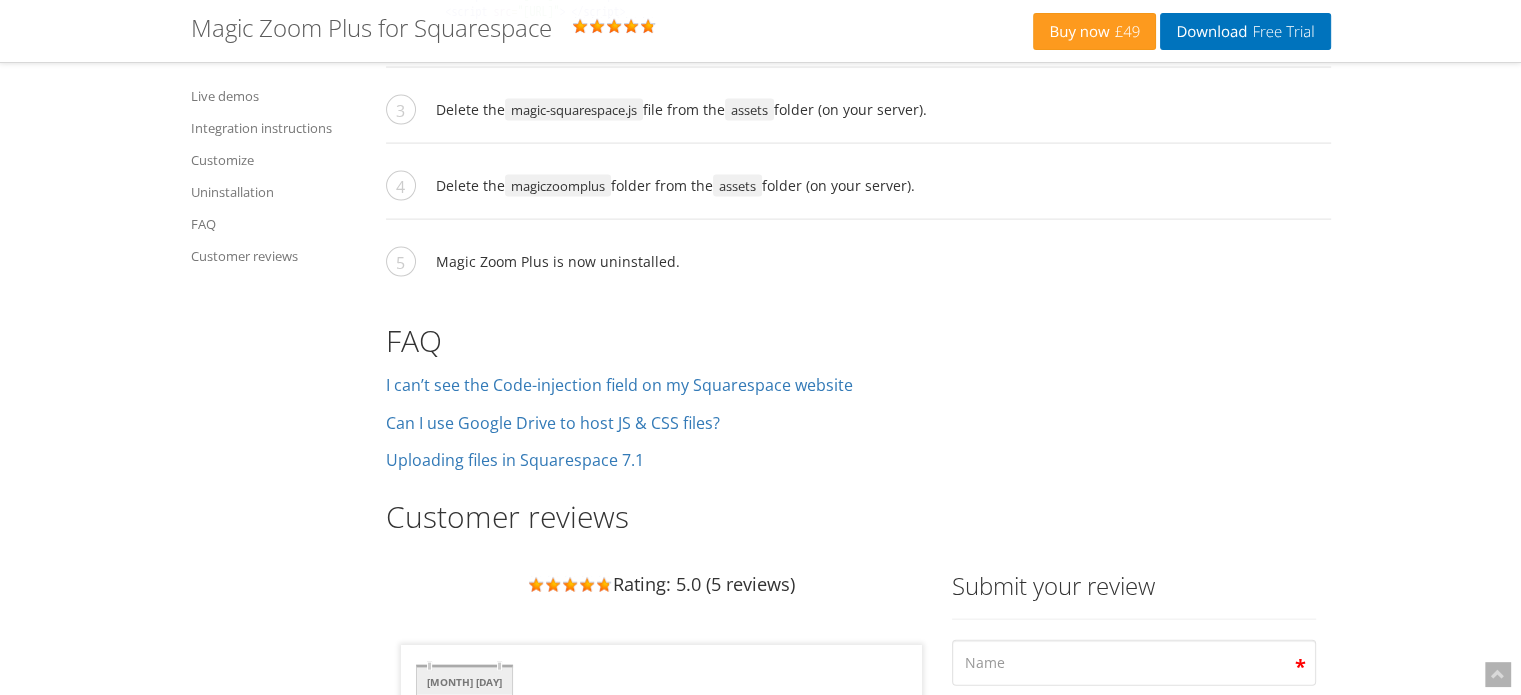 click on "Magic Zoom Plus Magic Zoom Magic Scroll Magic 360 Magic Slideshow Magic Thumb Contact My Account Buy now £49 Download Free Trial Magic Zoom Plus for Squarespace Rating: 5.0 ( 5 reviews ) Live demos Integration instructions Customize Uninstallation FAQ Customer reviews Enter the world of zoom. Increase your customers' trust today. Fast support - contact us with any questions. Smooth and effortless mobile experience - tap and double tap. Install | Download Works on these pages: Any Squarespace page All latest versions Rating: 5.0 ( 5 reviews ) The greatest image zoom of all is now available for Squarespace! We are big fans of Squarespace. It's excellent for creating professional looking websites without writing a single line of code. But nothing is perfect and even Squarespace lacks a great image zoom tool. We have the solution - this gorgeous image zoom addon for Squarespace shows beautiful big images by zooming into images on hover. It also enlarges images on click - something you MUST see to believe. It's a real "wow" factor for visitors who want to see your images in much higher quality. This SquareSpace image zoom, works with or without jQuery, so it works perfectly on any Squarespace theme. With special refinements for mobile devices, you get a great experience on iPhones, iPads and other mobile screens. Excite your visitors, build confidence and enjoy a more successful Squarespace site. contact our team if you need help.) Features you'll love... ." at bounding box center (858, -209) 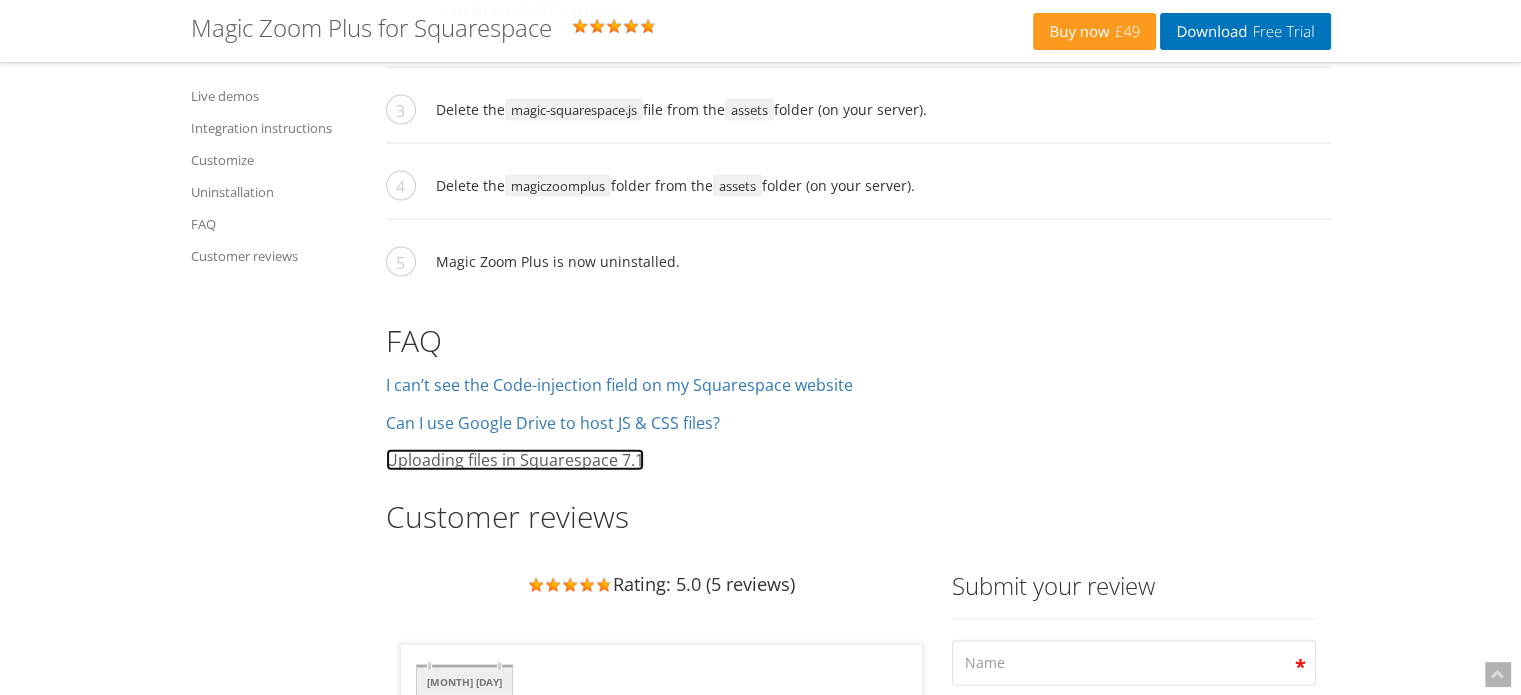 click on "Uploading files in Squarespace 7.1" at bounding box center (619, 385) 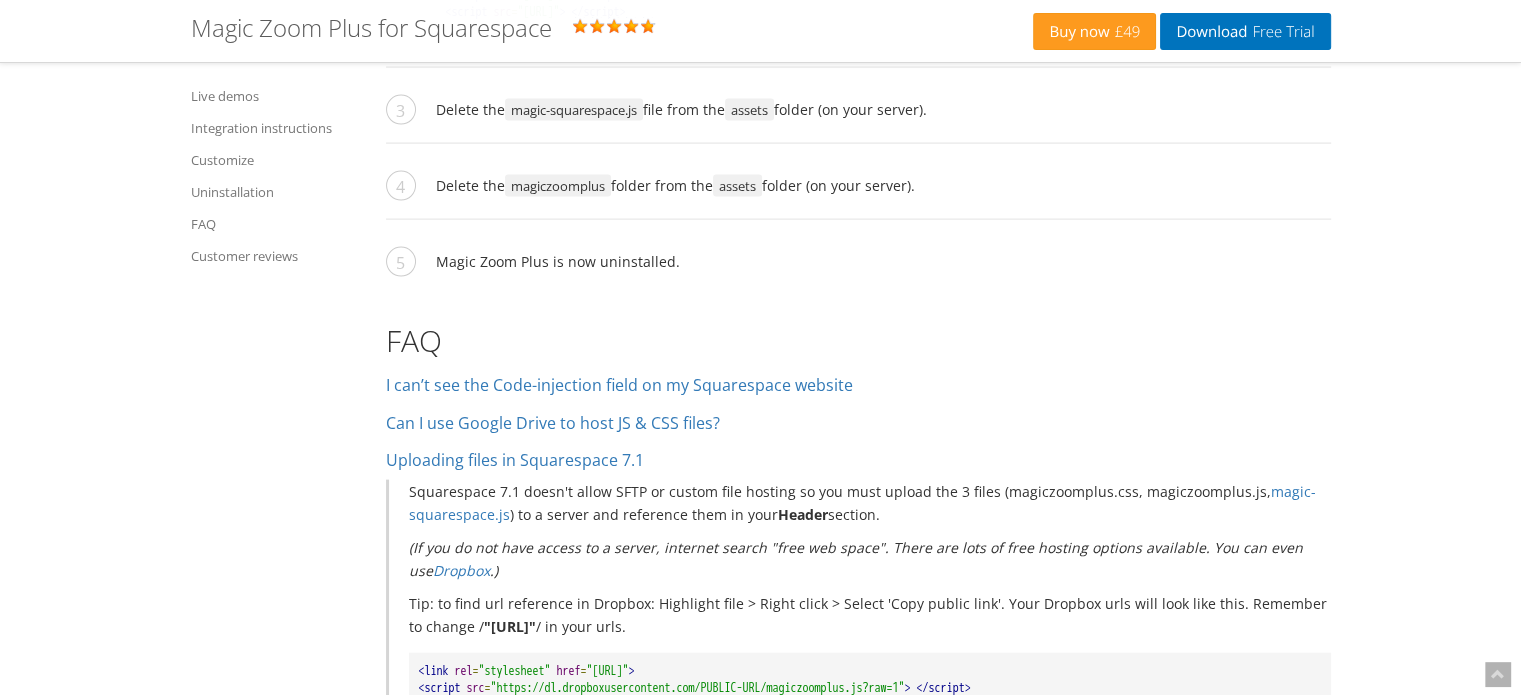 drag, startPoint x: 122, startPoint y: 443, endPoint x: 112, endPoint y: 475, distance: 33.526108 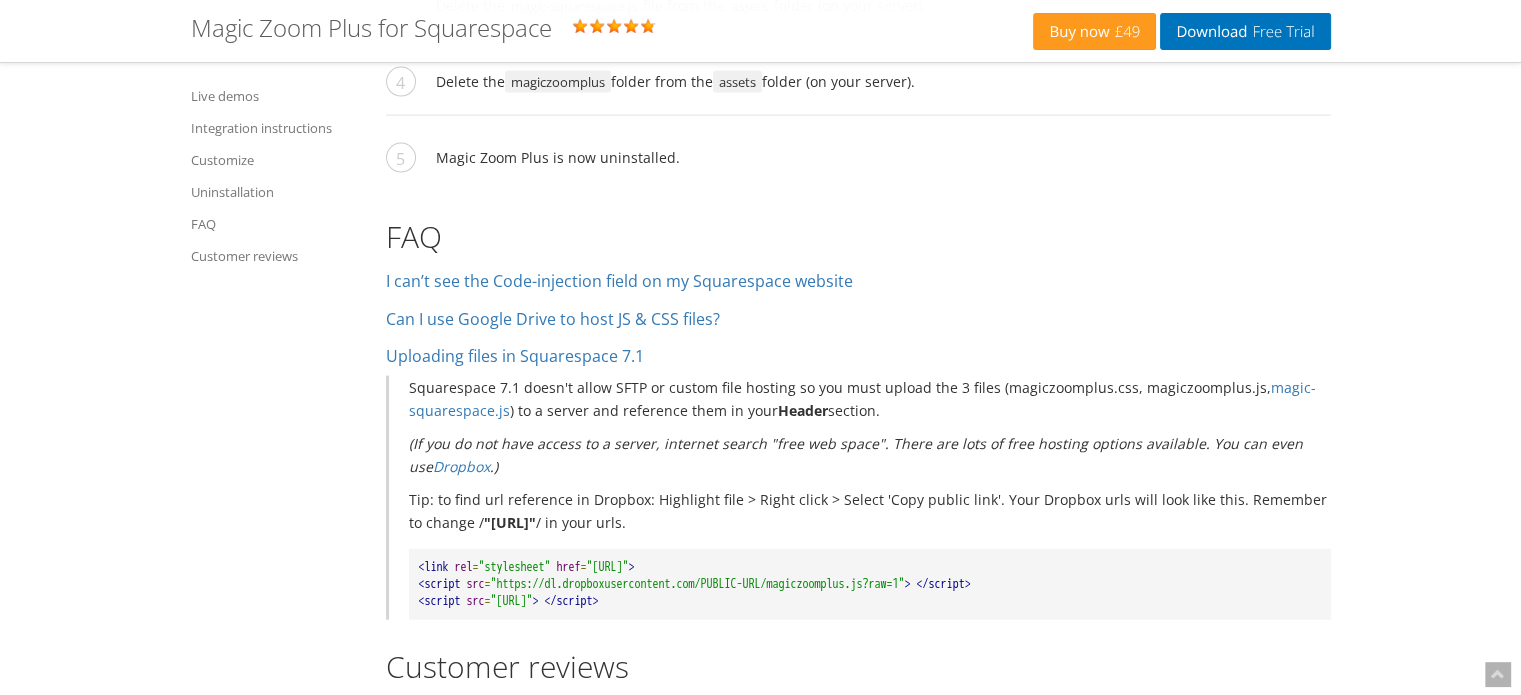 scroll, scrollTop: 4436, scrollLeft: 0, axis: vertical 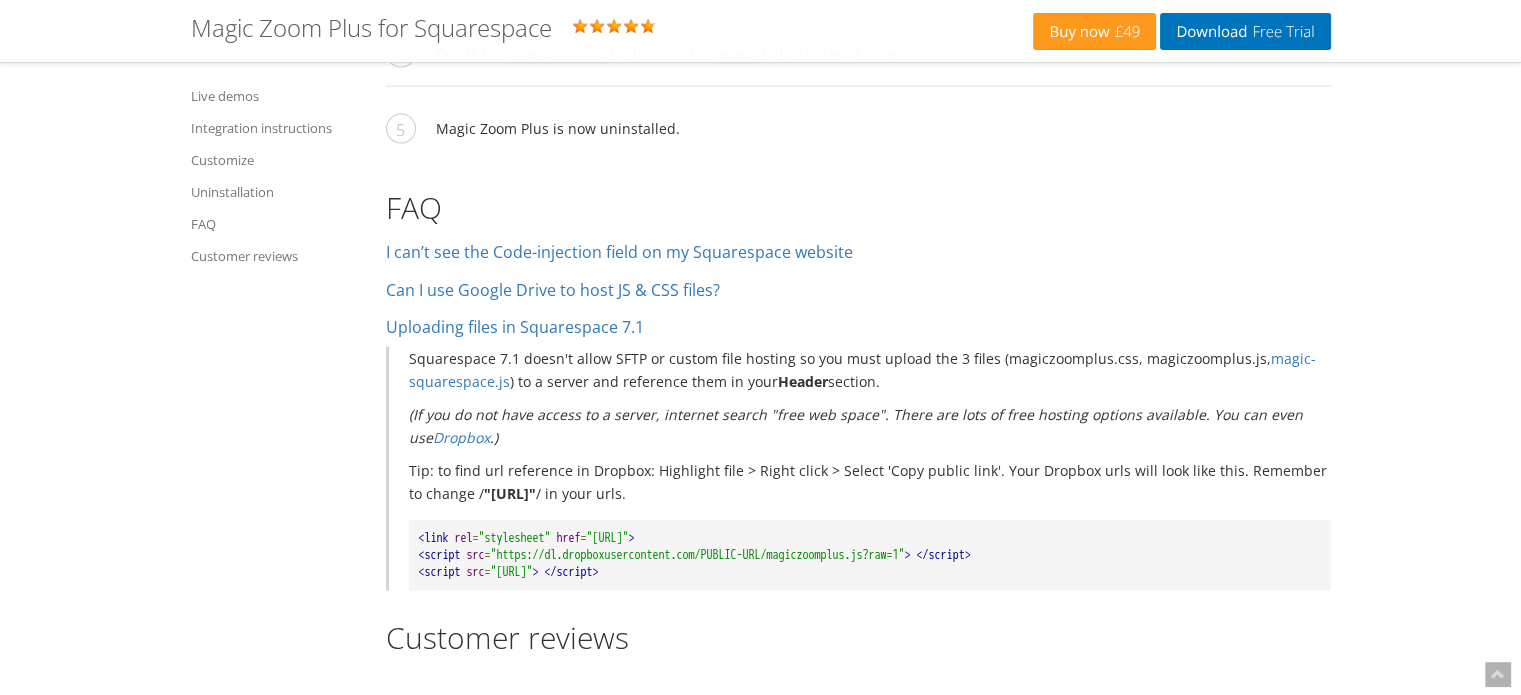 drag, startPoint x: 1319, startPoint y: 236, endPoint x: 1442, endPoint y: 164, distance: 142.52368 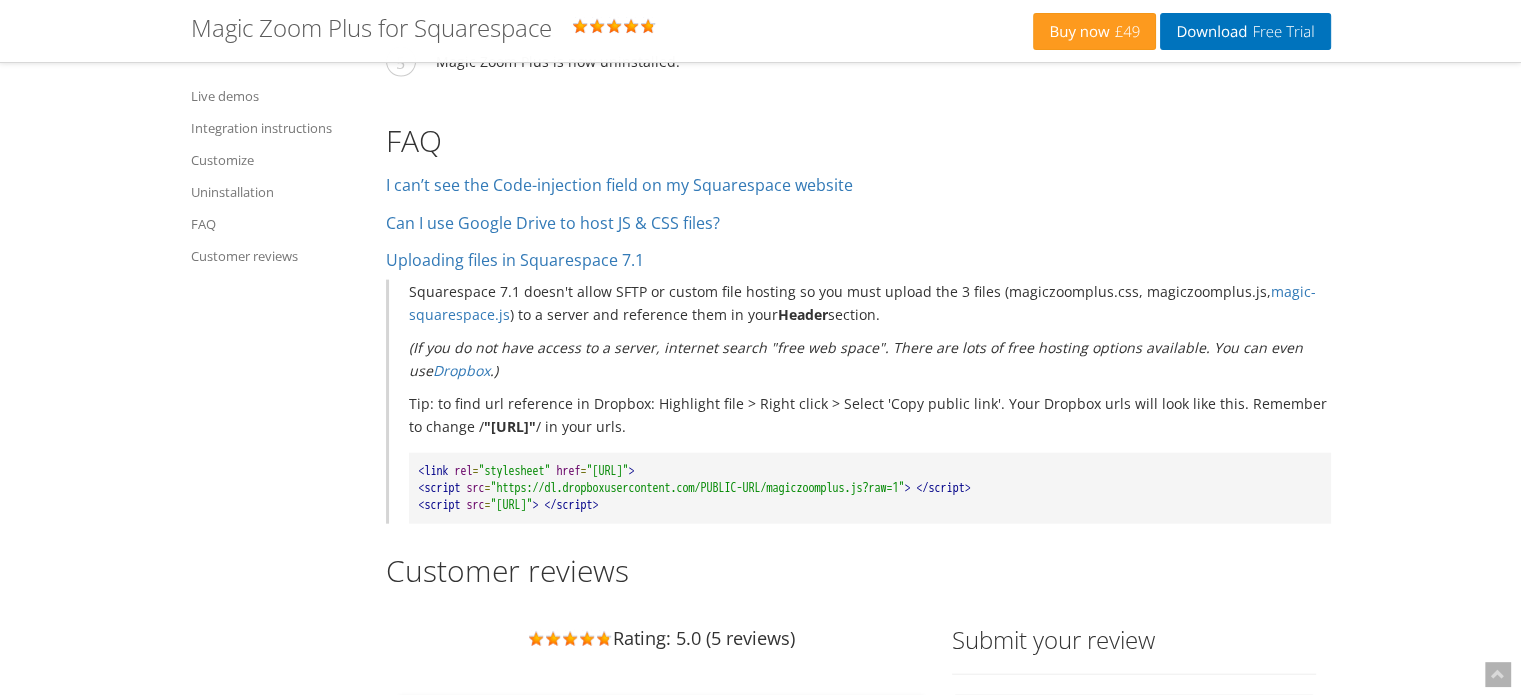 click on "Magic Zoom Plus Magic Zoom Magic Scroll Magic 360 Magic Slideshow Magic Thumb Contact My Account Buy now £49 Download Free Trial Magic Zoom Plus for Squarespace Rating: 5.0 ( 5 reviews ) Live demos Integration instructions Customize Uninstallation FAQ Customer reviews Enter the world of zoom. Increase your customers' trust today. Fast support - contact us with any questions. Smooth and effortless mobile experience - tap and double tap. Install | Download Works on these pages: Any Squarespace page All latest versions Rating: 5.0 ( 5 reviews ) The greatest image zoom of all is now available for Squarespace! We are big fans of Squarespace. It's excellent for creating professional looking websites without writing a single line of code. But nothing is perfect and even Squarespace lacks a great image zoom tool. (This image zoom extension for Squarespace is provided by Magic Toolbox. As a 3rd-party plugin, we offer free and fast support, just Responsive Fast" at bounding box center (760, -348) 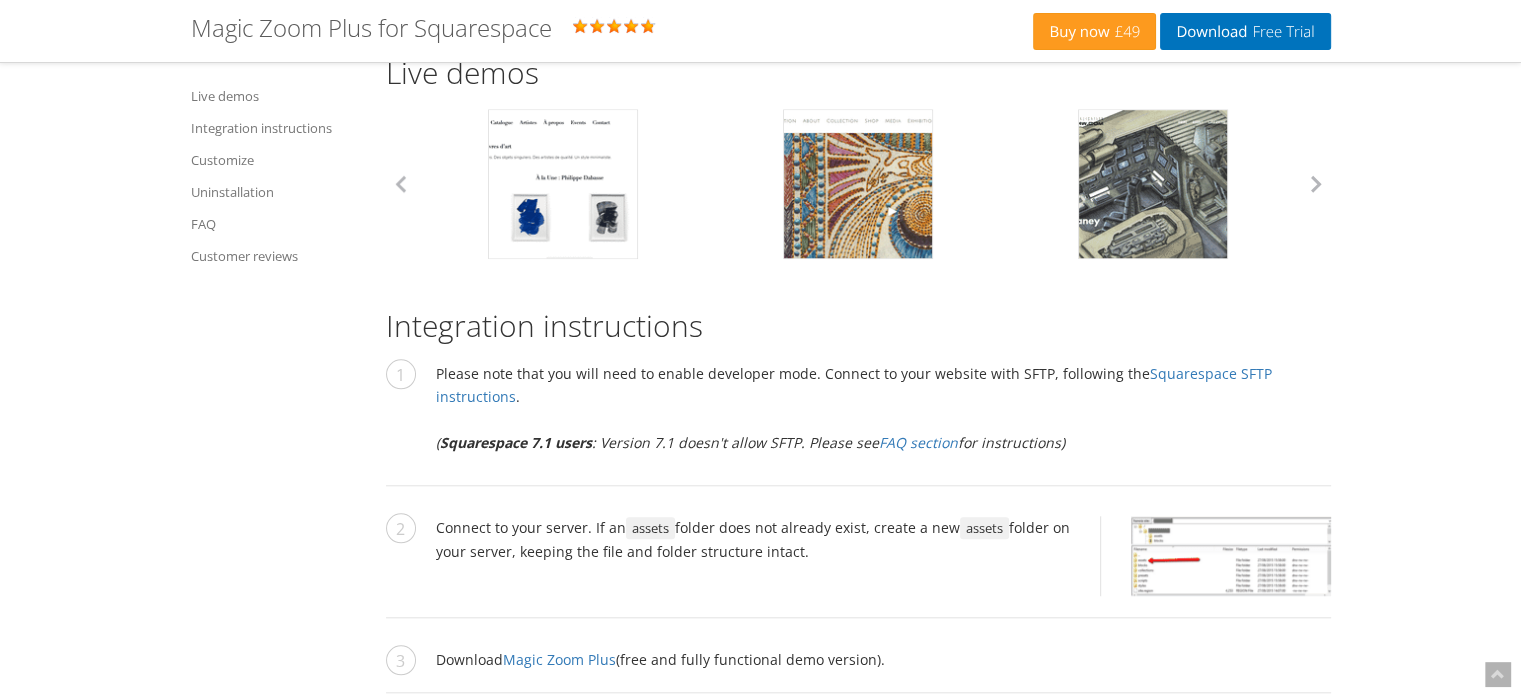 scroll, scrollTop: 1822, scrollLeft: 0, axis: vertical 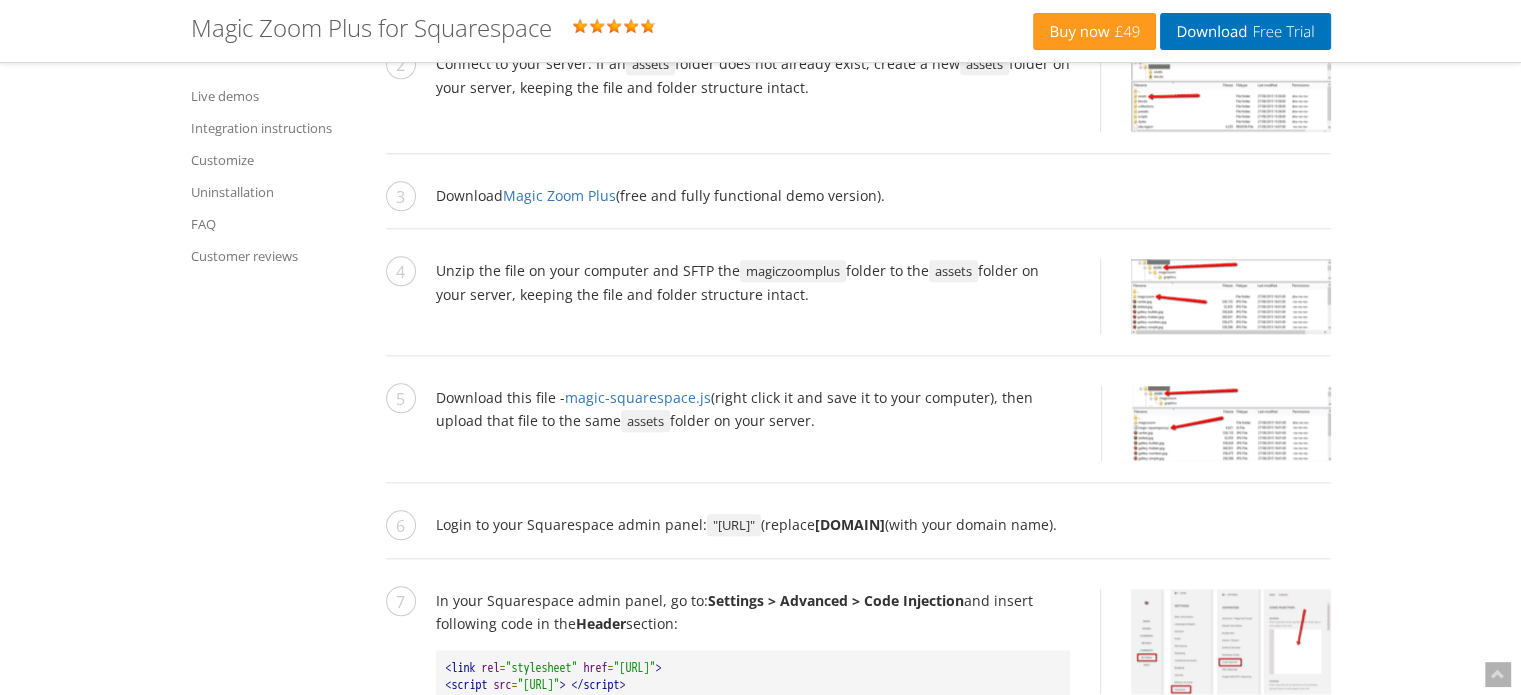 drag, startPoint x: 228, startPoint y: 465, endPoint x: 183, endPoint y: 509, distance: 62.936478 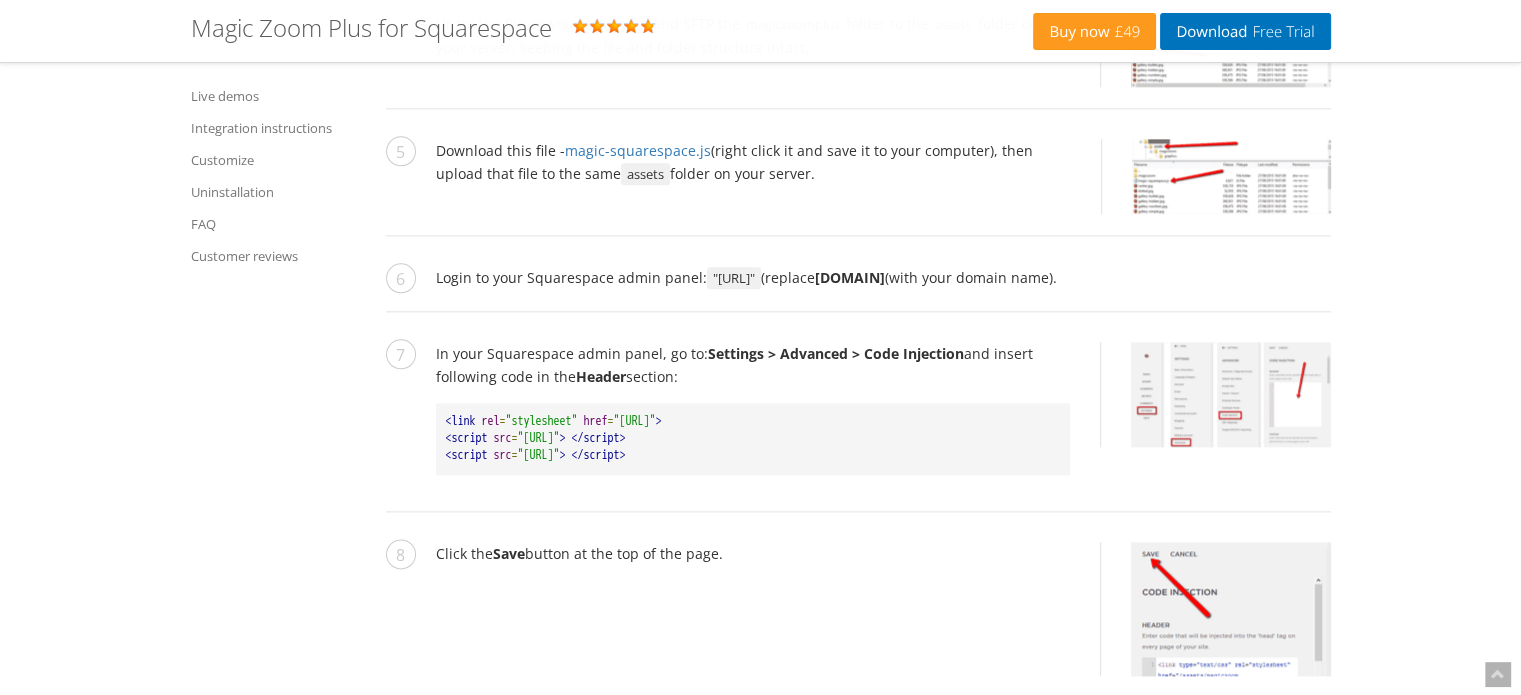 scroll, scrollTop: 2490, scrollLeft: 0, axis: vertical 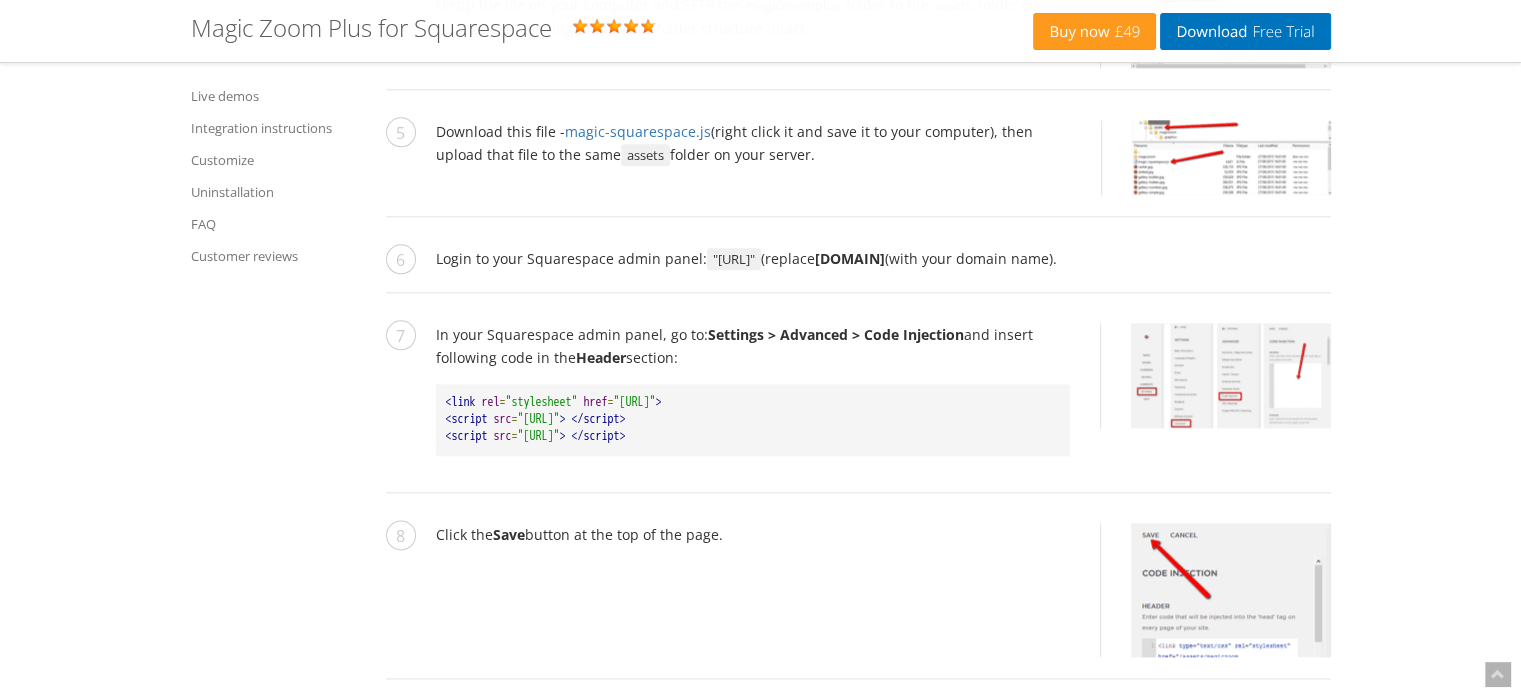 drag, startPoint x: 308, startPoint y: 477, endPoint x: 268, endPoint y: 545, distance: 78.892334 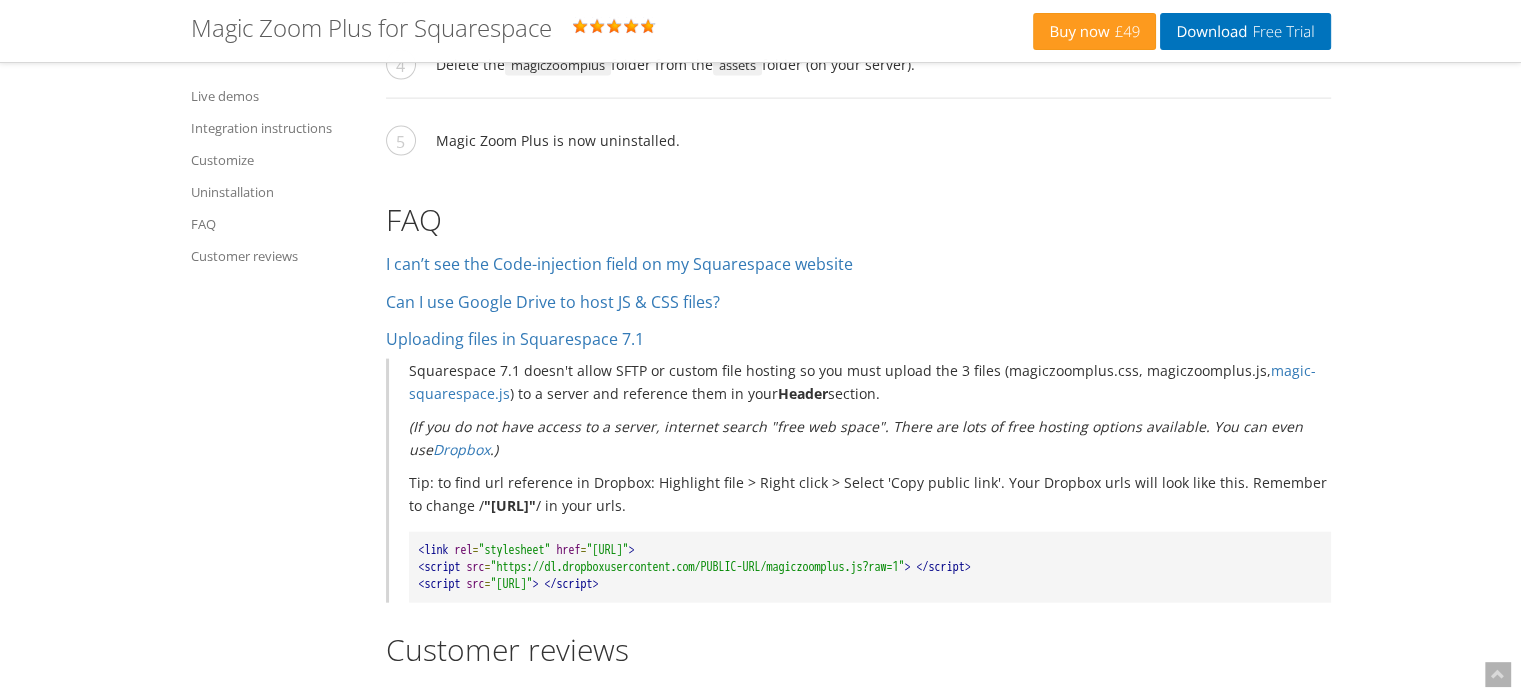 scroll, scrollTop: 4490, scrollLeft: 0, axis: vertical 